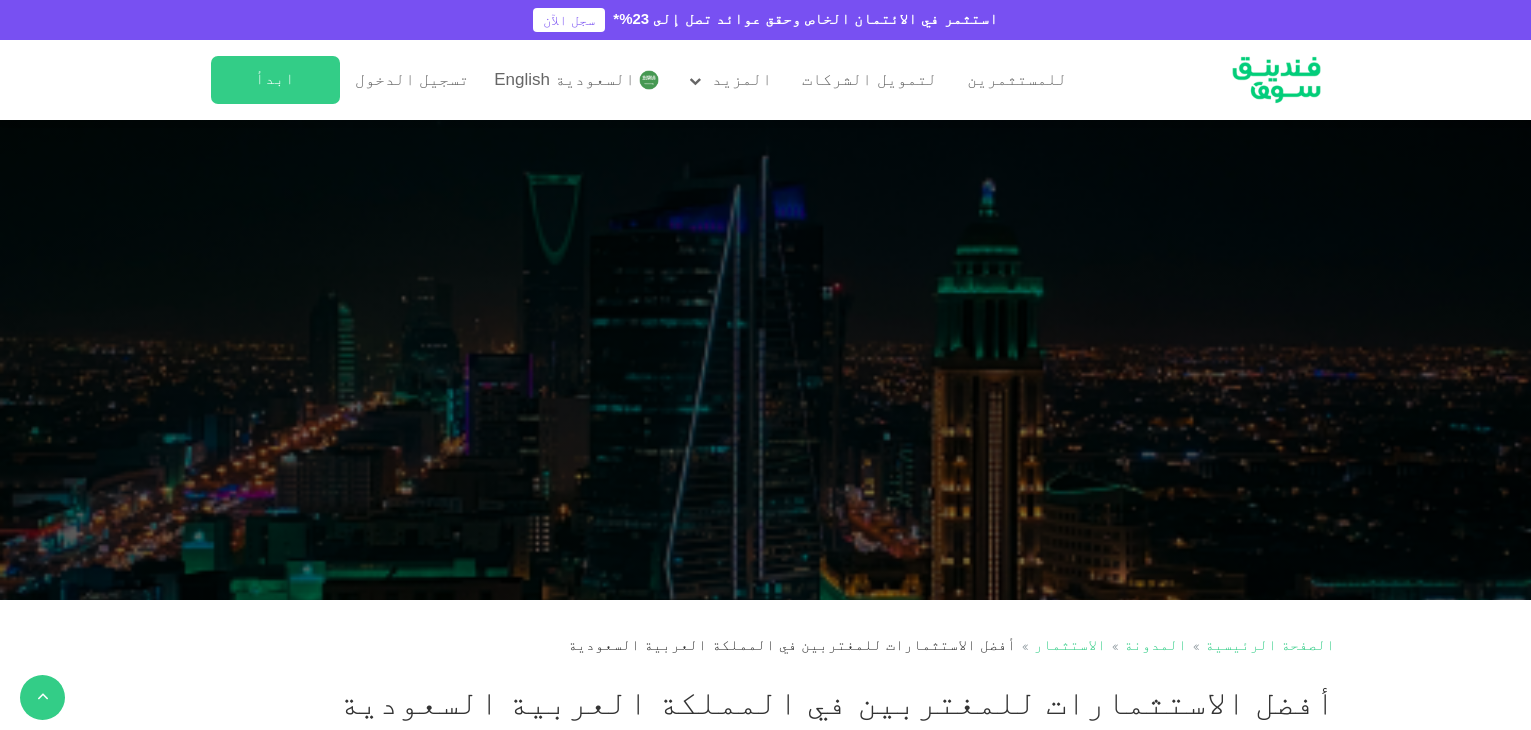 scroll, scrollTop: 500, scrollLeft: 0, axis: vertical 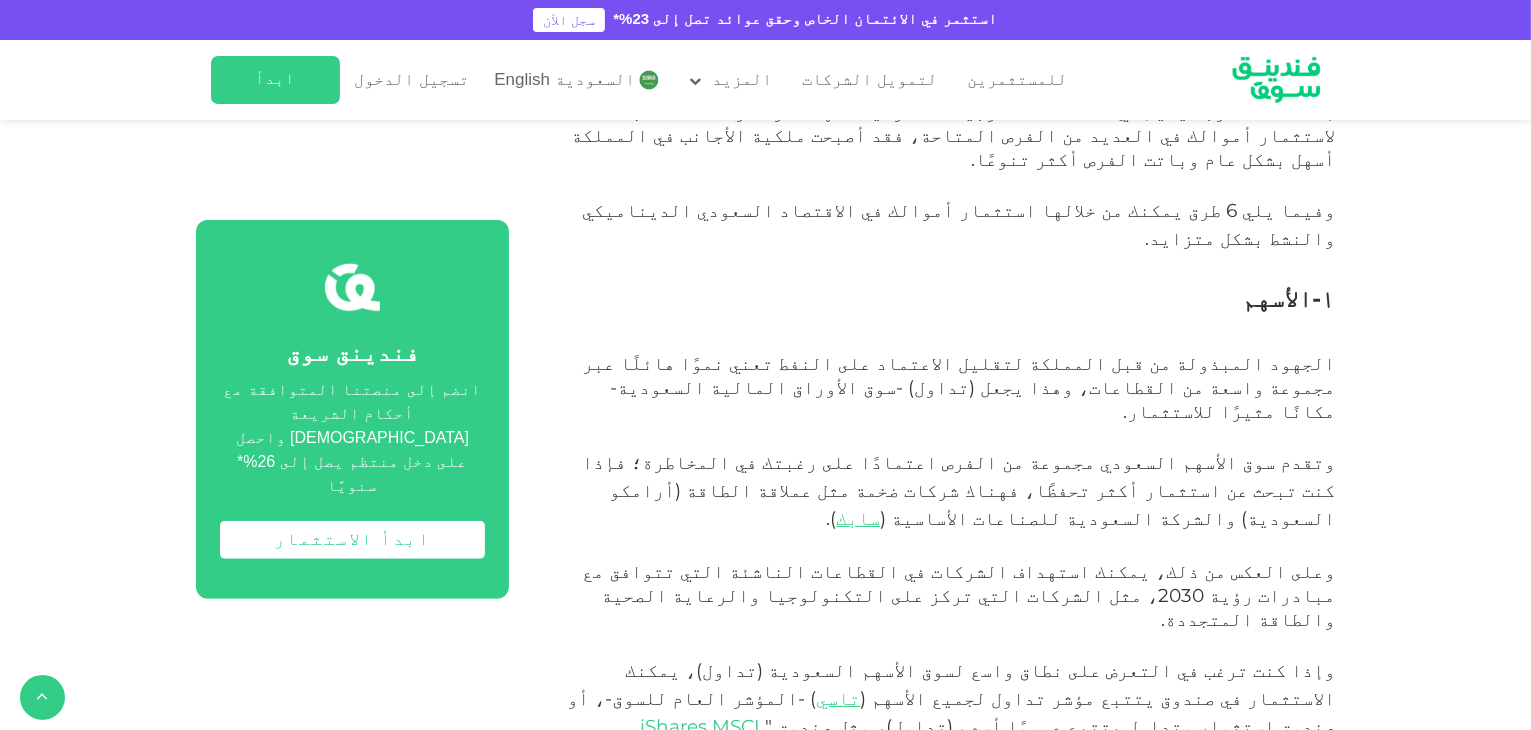 click on "وتقدم سوق الأسهم السعودي مجموعة من الفرص اعتمادًا على رغبتك في المخاطرة؛ فإذا كنت تبحث عن استثمار أكثر تحفظًا، فهناك شركات ضخمة مثل عملاقة الطاقة (" at bounding box center [959, 476] 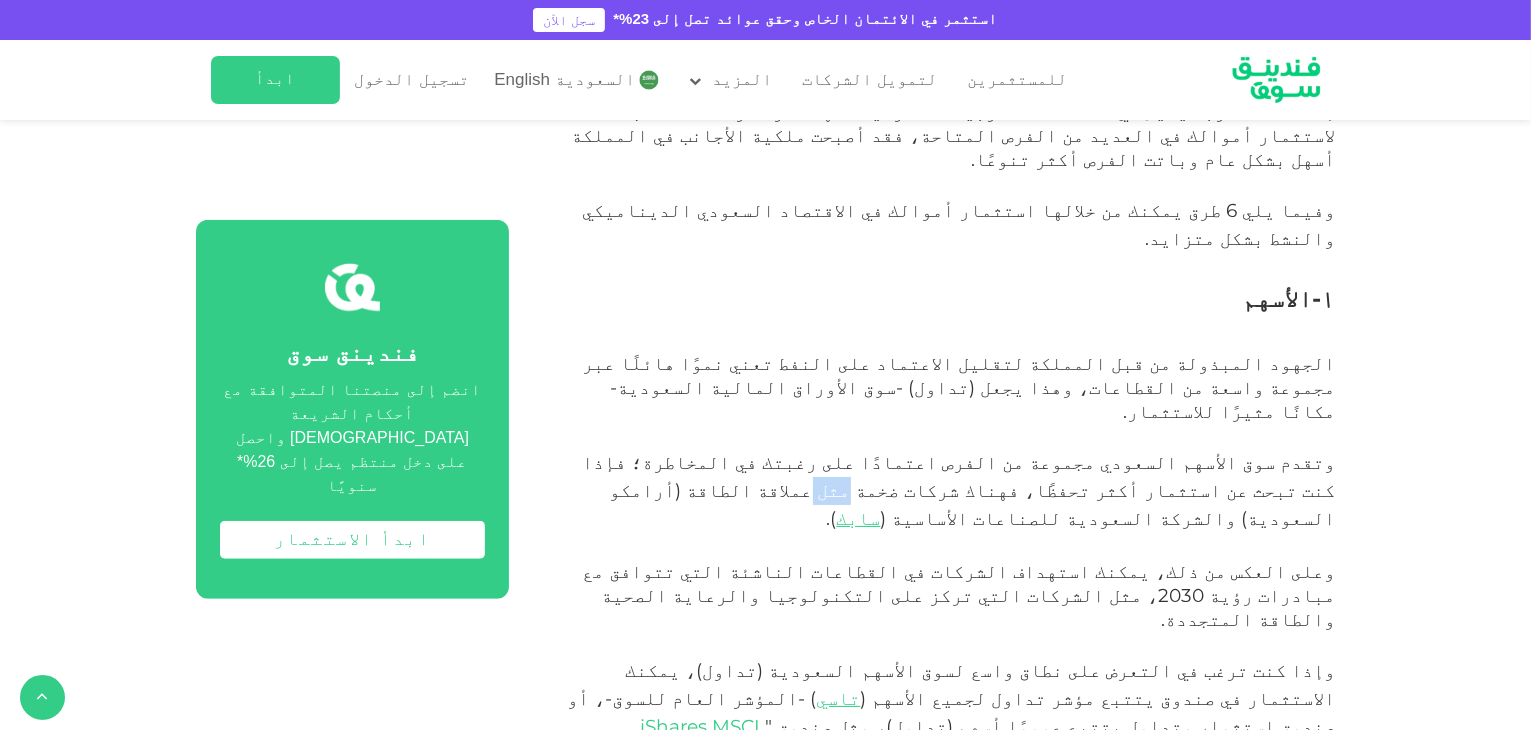click on "وتقدم سوق الأسهم السعودي مجموعة من الفرص اعتمادًا على رغبتك في المخاطرة؛ فإذا كنت تبحث عن استثمار أكثر تحفظًا، فهناك شركات ضخمة مثل عملاقة الطاقة (" at bounding box center (959, 476) 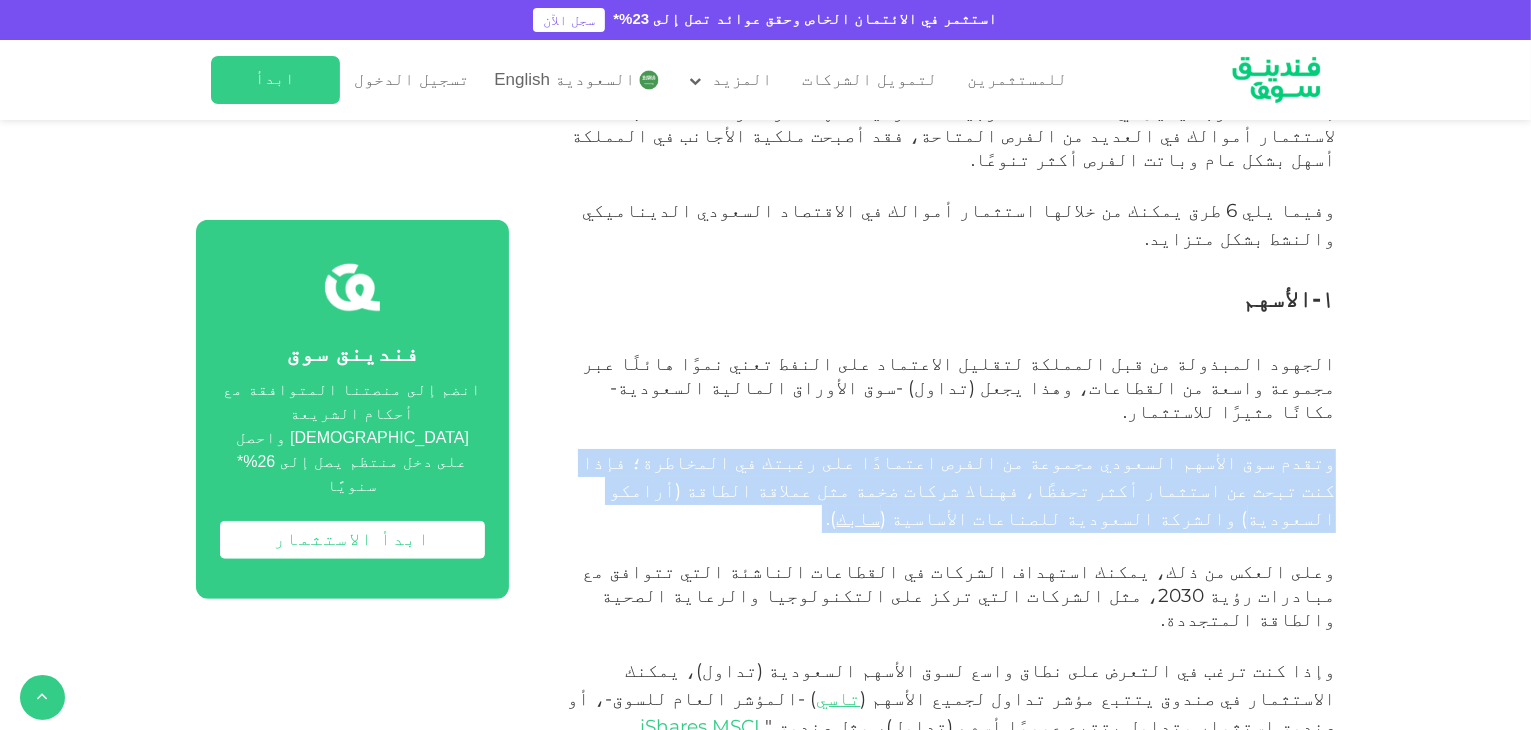 click on "وتقدم سوق الأسهم السعودي مجموعة من الفرص اعتمادًا على رغبتك في المخاطرة؛ فإذا كنت تبحث عن استثمار أكثر تحفظًا، فهناك شركات ضخمة مثل عملاقة الطاقة (" at bounding box center [959, 476] 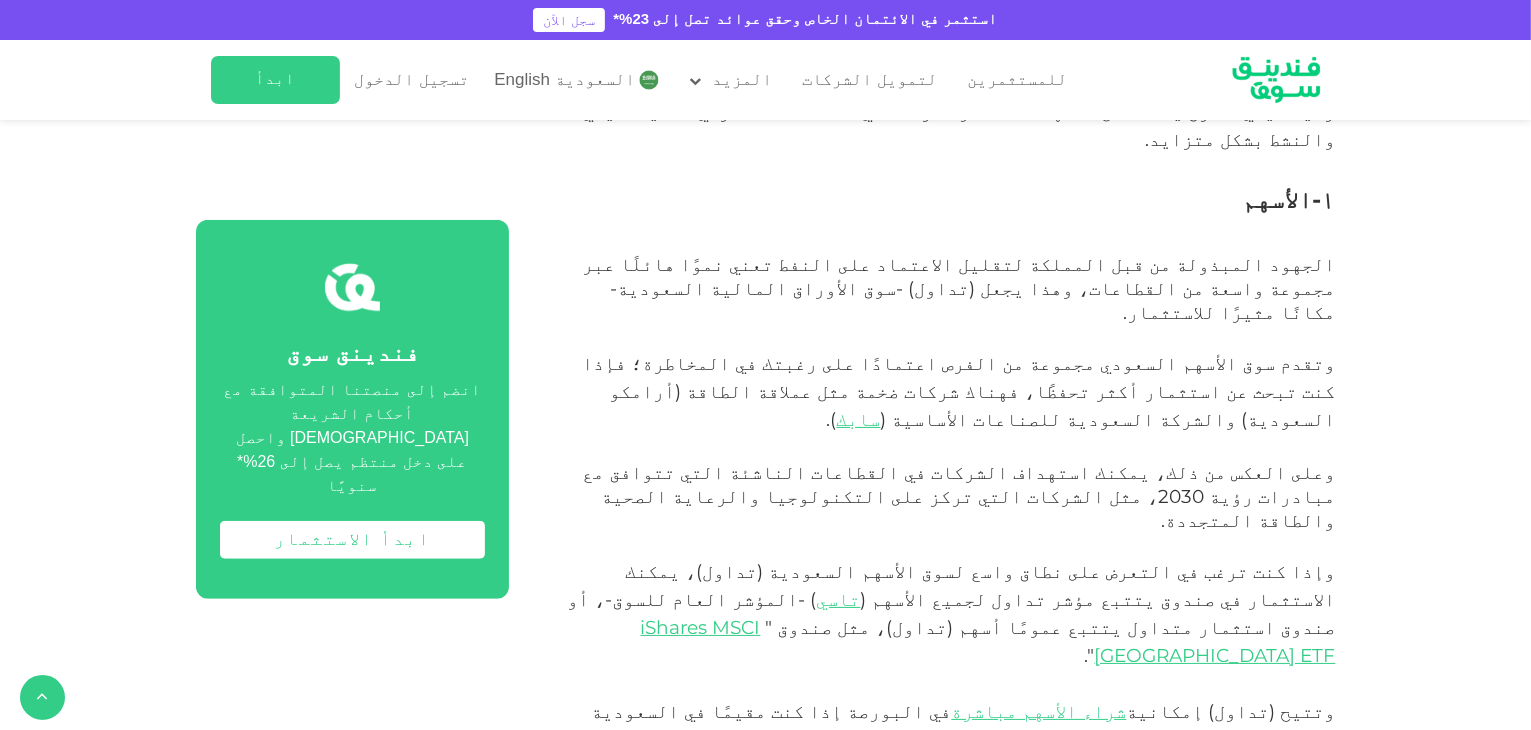 scroll, scrollTop: 1300, scrollLeft: 0, axis: vertical 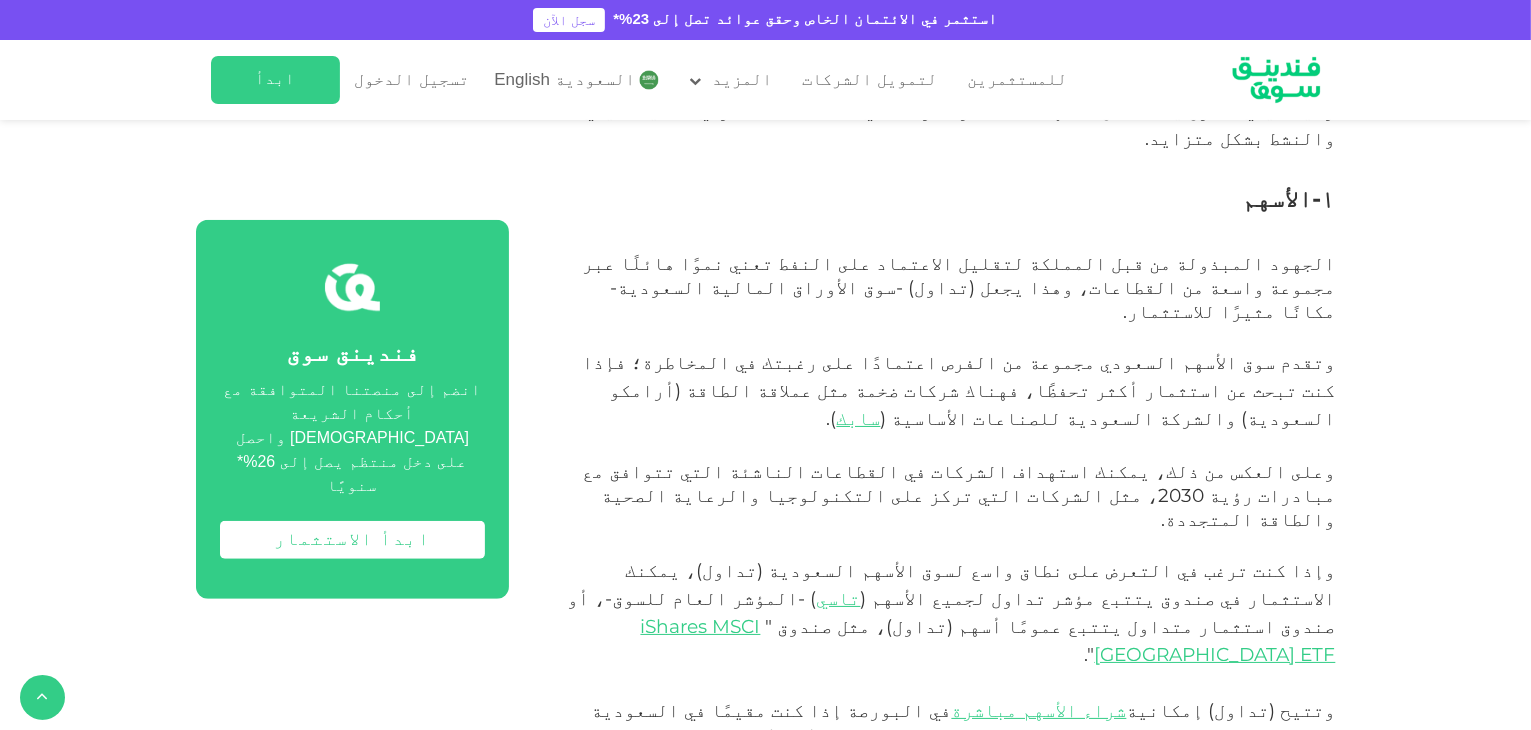 click on "وعلى العكس من ذلك، يمكنك استهداف الشركات في القطاعات الناشئة التي تتوافق مع مبادرات رؤية 2030، مثل الشركات التي تركز على التكنولوجيا والرعاية الصحية والطاقة المتجددة." at bounding box center [959, 495] 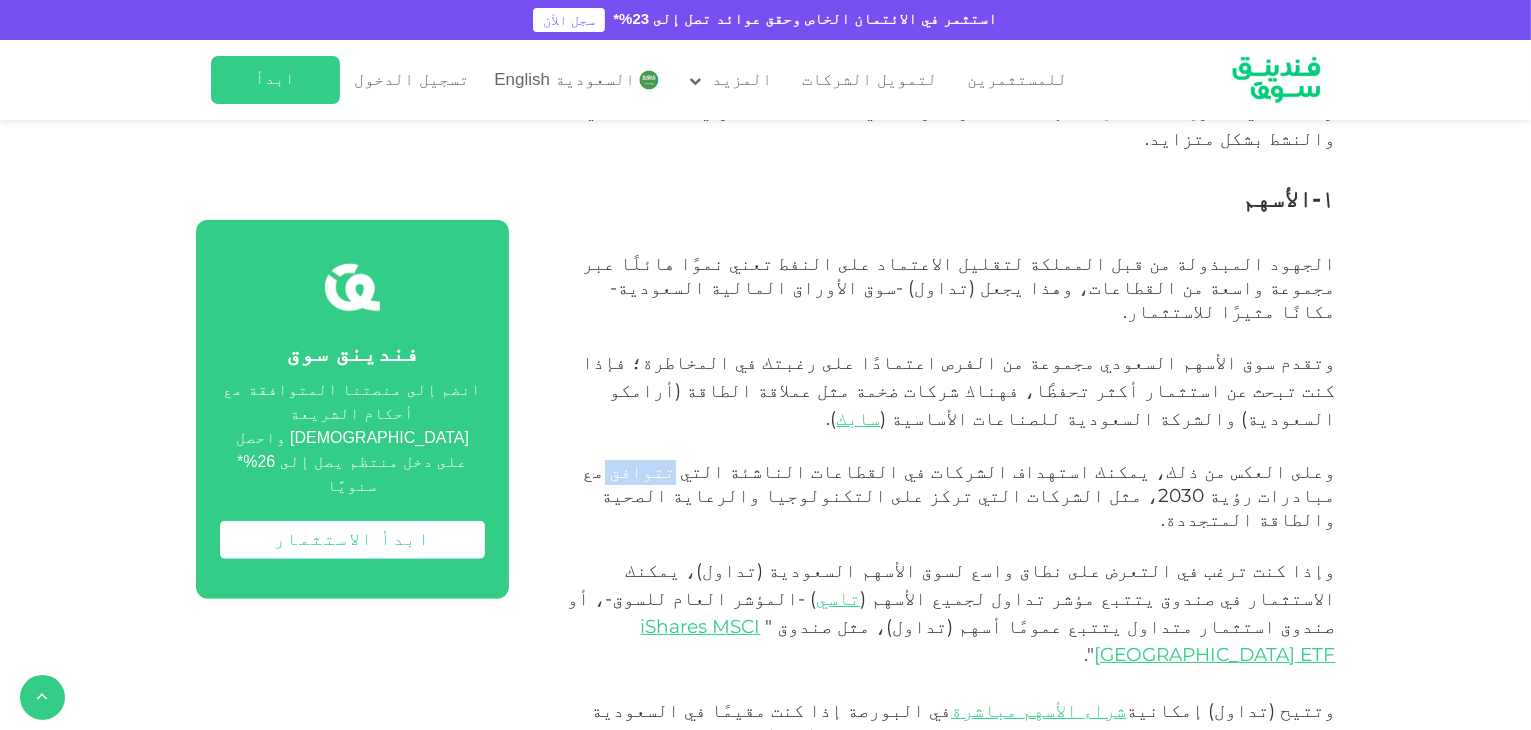 click on "وعلى العكس من ذلك، يمكنك استهداف الشركات في القطاعات الناشئة التي تتوافق مع مبادرات رؤية 2030، مثل الشركات التي تركز على التكنولوجيا والرعاية الصحية والطاقة المتجددة." at bounding box center [959, 495] 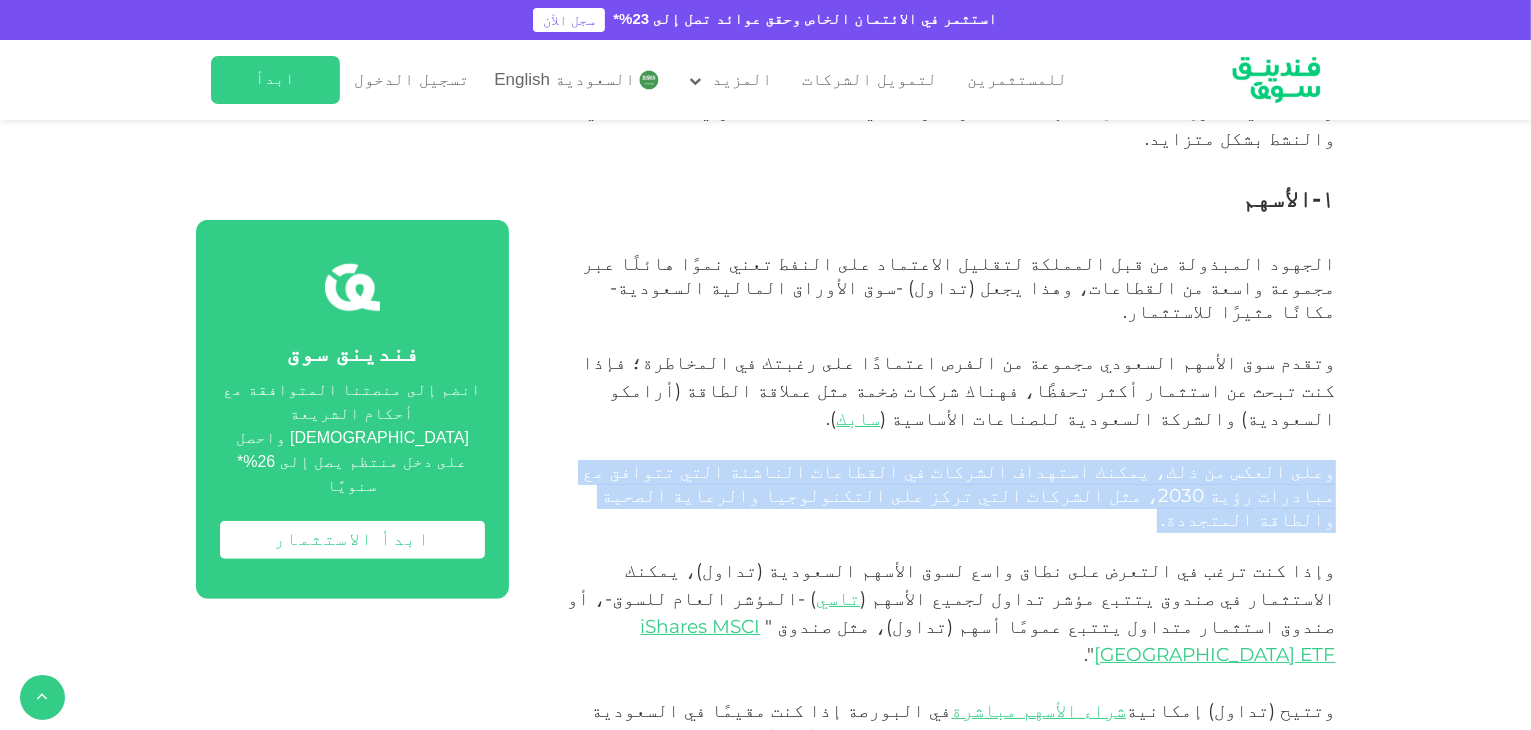 click on "وعلى العكس من ذلك، يمكنك استهداف الشركات في القطاعات الناشئة التي تتوافق مع مبادرات رؤية 2030، مثل الشركات التي تركز على التكنولوجيا والرعاية الصحية والطاقة المتجددة." at bounding box center (959, 495) 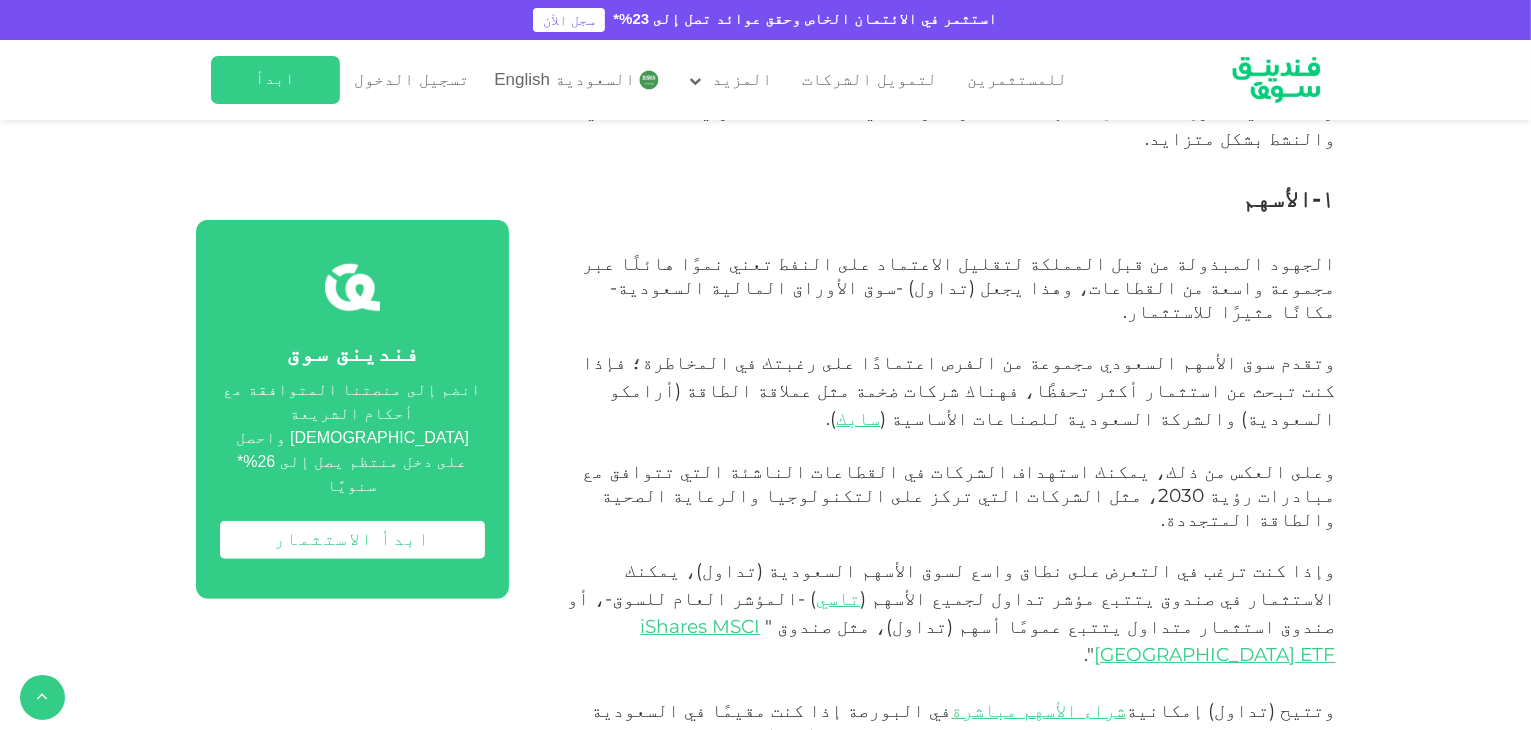 click on "وإذا كنت ترغب في التعرض على نطاق واسع لسوق الأسهم السعودية (تداول)، يمكنك الاستثمار في صندوق يتتبع مؤشر تداول لجميع الأسهم ( تاسي ) -المؤشر العام للسوق-، أو صندوق استثمار متداول يتتبع عمومًا أسهم (ت" at bounding box center [952, 598] 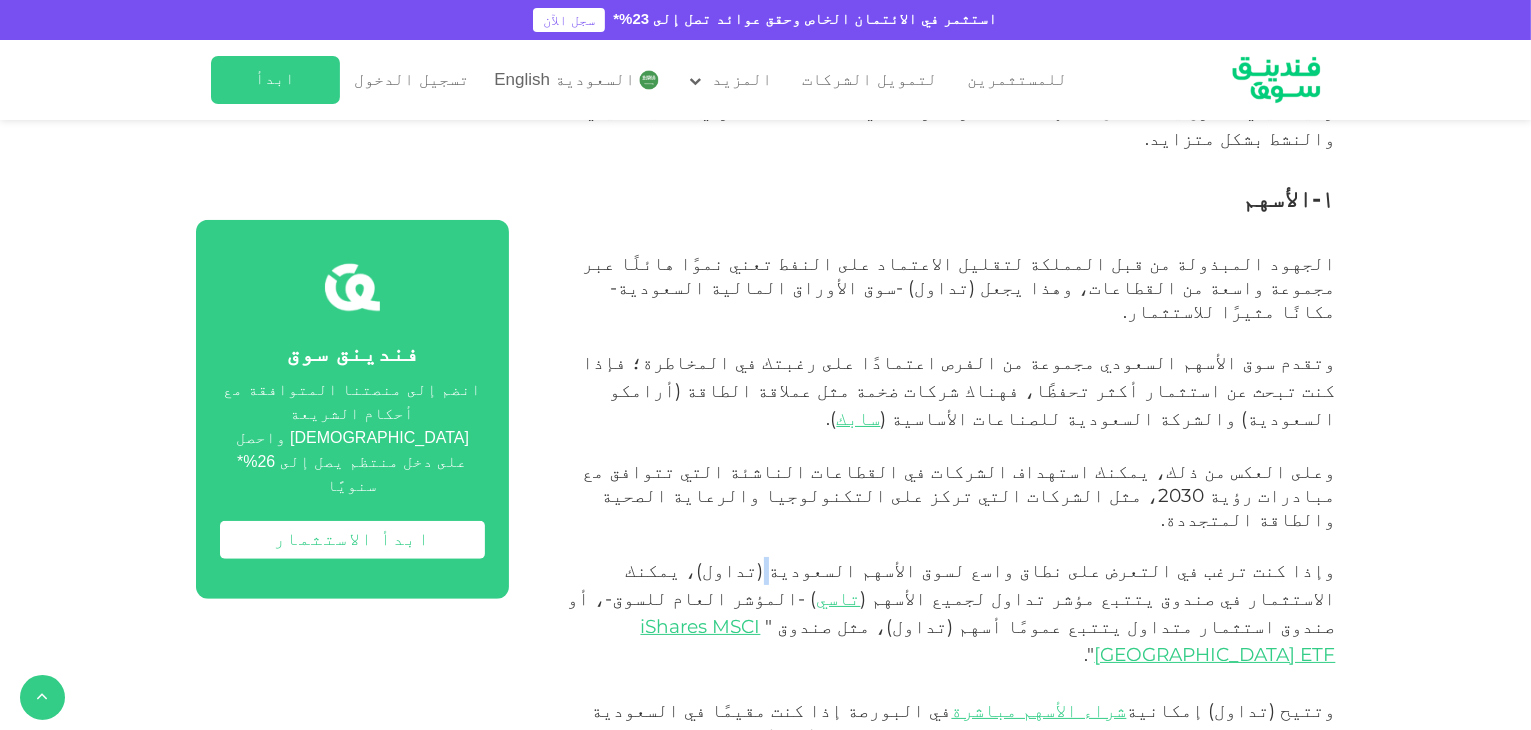 click on "وإذا كنت ترغب في التعرض على نطاق واسع لسوق الأسهم السعودية (تداول)، يمكنك الاستثمار في صندوق يتتبع مؤشر تداول لجميع الأسهم ( تاسي ) -المؤشر العام للسوق-، أو صندوق استثمار متداول يتتبع عمومًا أسهم (ت" at bounding box center [952, 598] 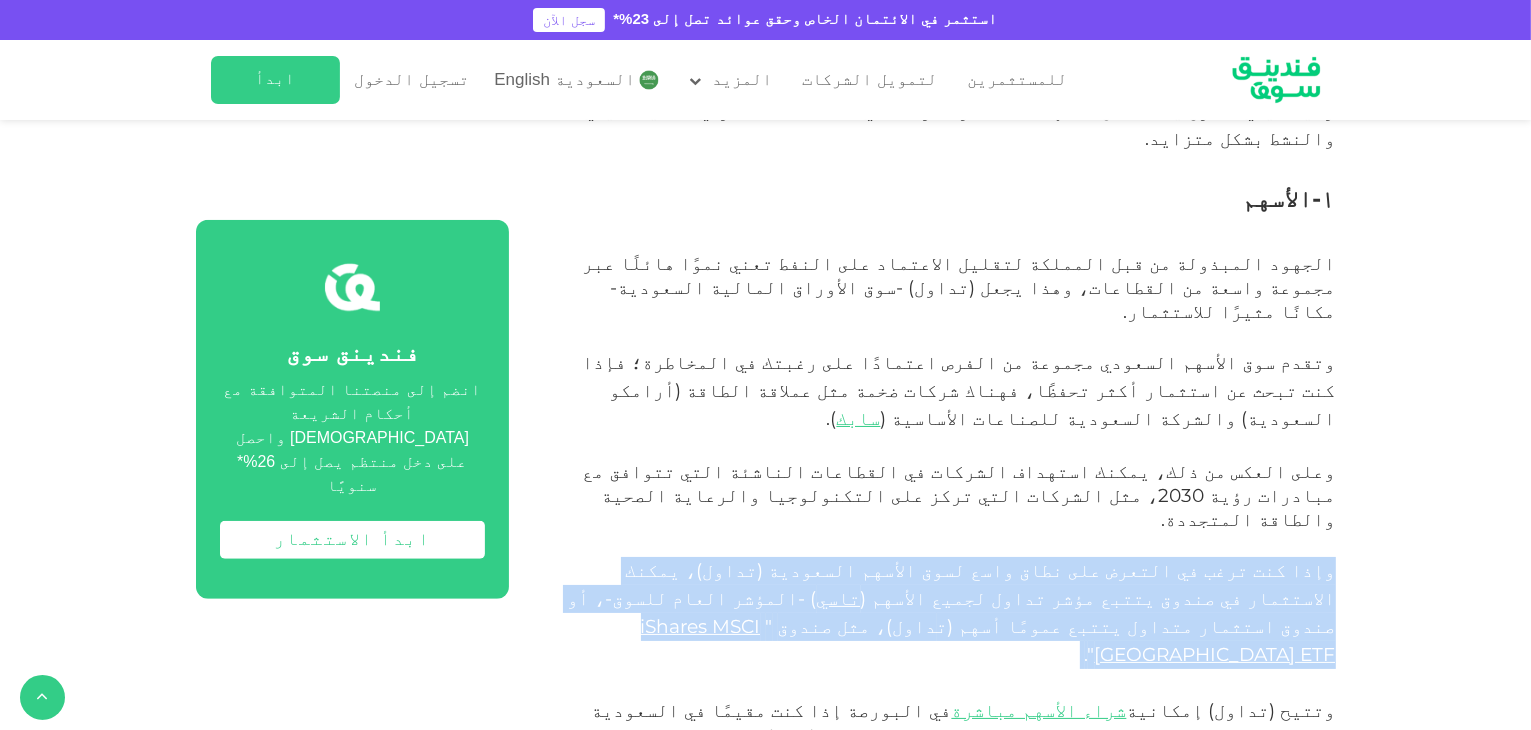 click on "وإذا كنت ترغب في التعرض على نطاق واسع لسوق الأسهم السعودية (تداول)، يمكنك الاستثمار في صندوق يتتبع مؤشر تداول لجميع الأسهم ( تاسي ) -المؤشر العام للسوق-، أو صندوق استثمار متداول يتتبع عمومًا أسهم (ت" at bounding box center [952, 598] 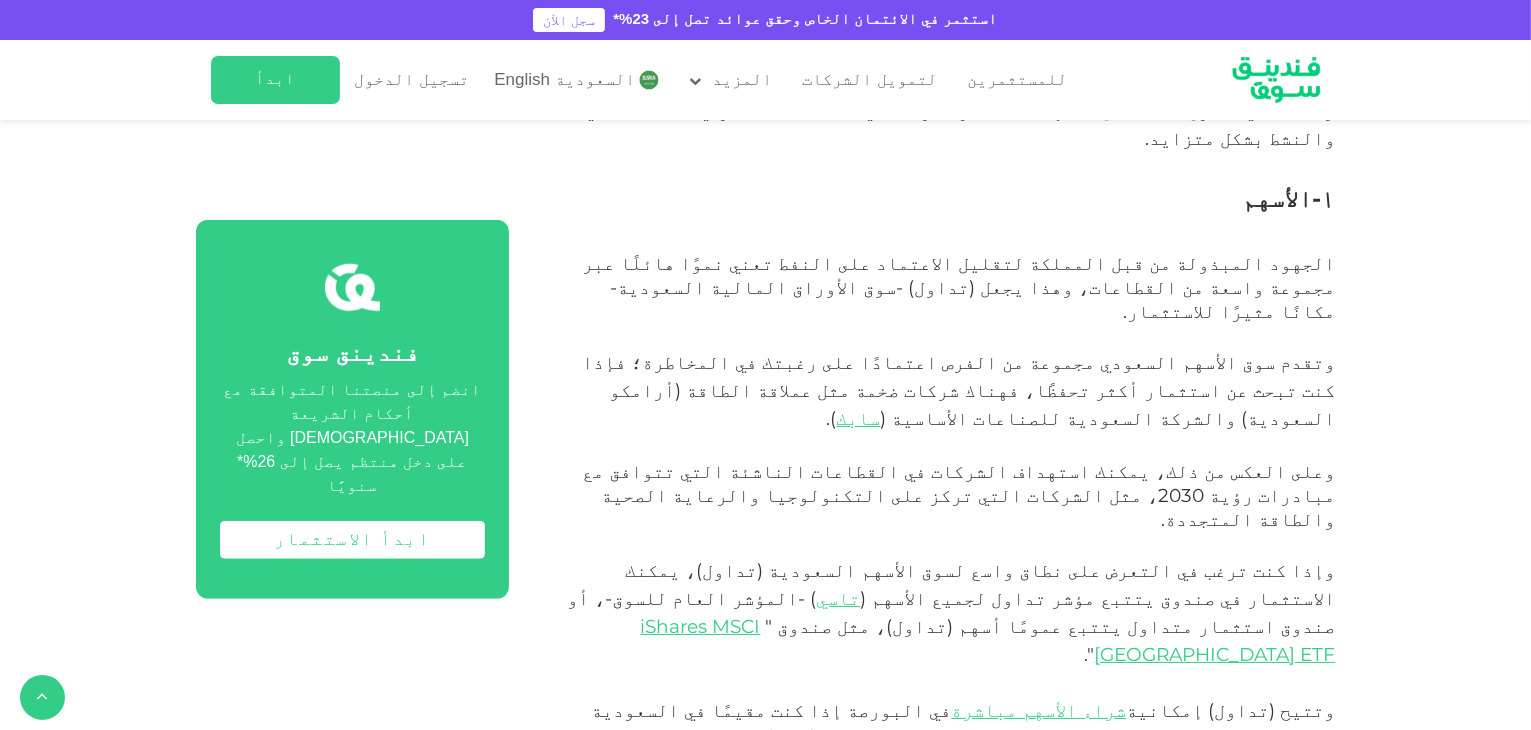 click on "وإذا كنت ترغب في التعرض على نطاق واسع لسوق الأسهم السعودية (تداول)، يمكنك الاستثمار في صندوق يتتبع مؤشر تداول لجميع الأسهم ( تاسي ) -المؤشر العام للسوق-، أو صندوق استثمار متداول يتتبع عمومًا أسهم (ت" at bounding box center [952, 598] 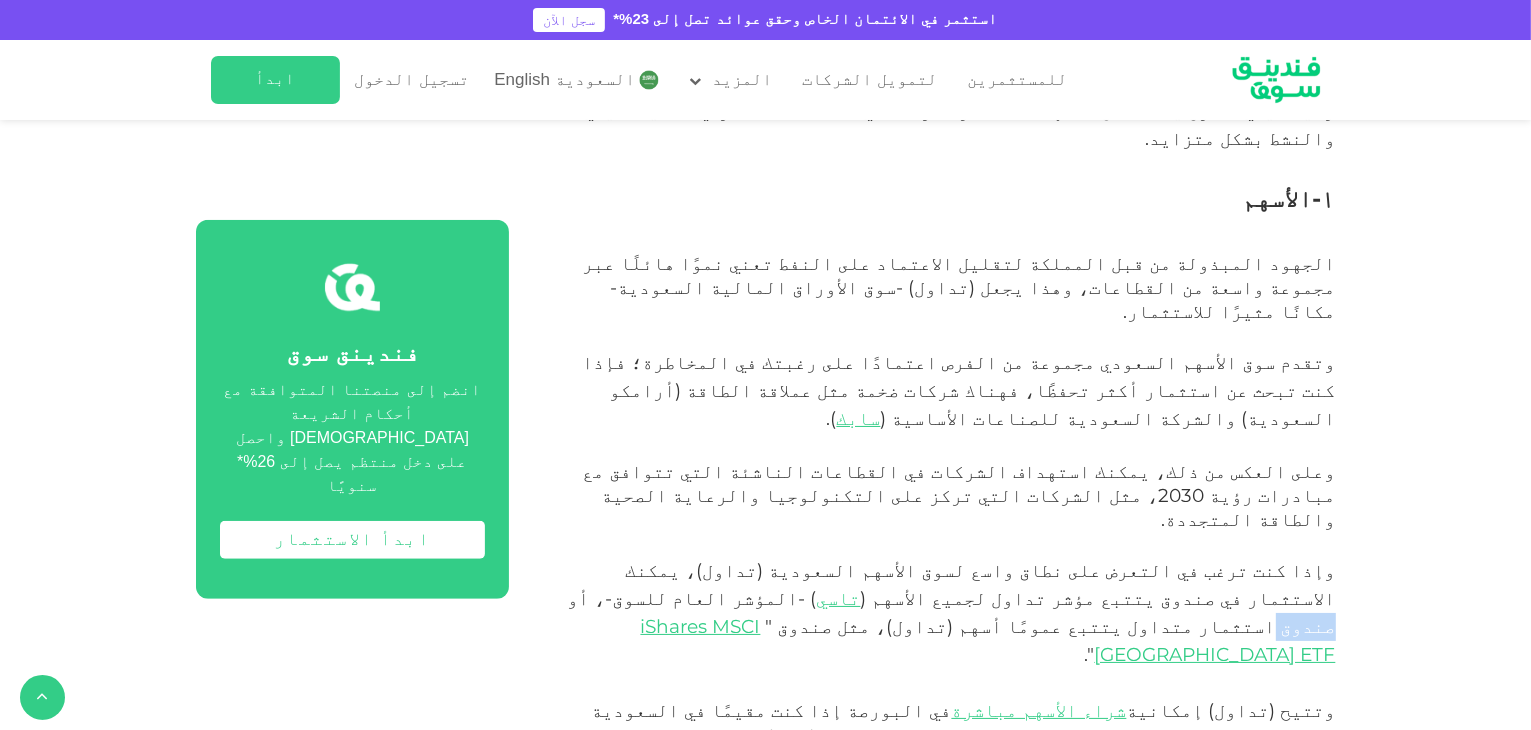 click on "وإذا كنت ترغب في التعرض على نطاق واسع لسوق الأسهم السعودية (تداول)، يمكنك الاستثمار في صندوق يتتبع مؤشر تداول لجميع الأسهم ( تاسي ) -المؤشر العام للسوق-، أو صندوق استثمار متداول يتتبع عمومًا أسهم (ت" at bounding box center (952, 598) 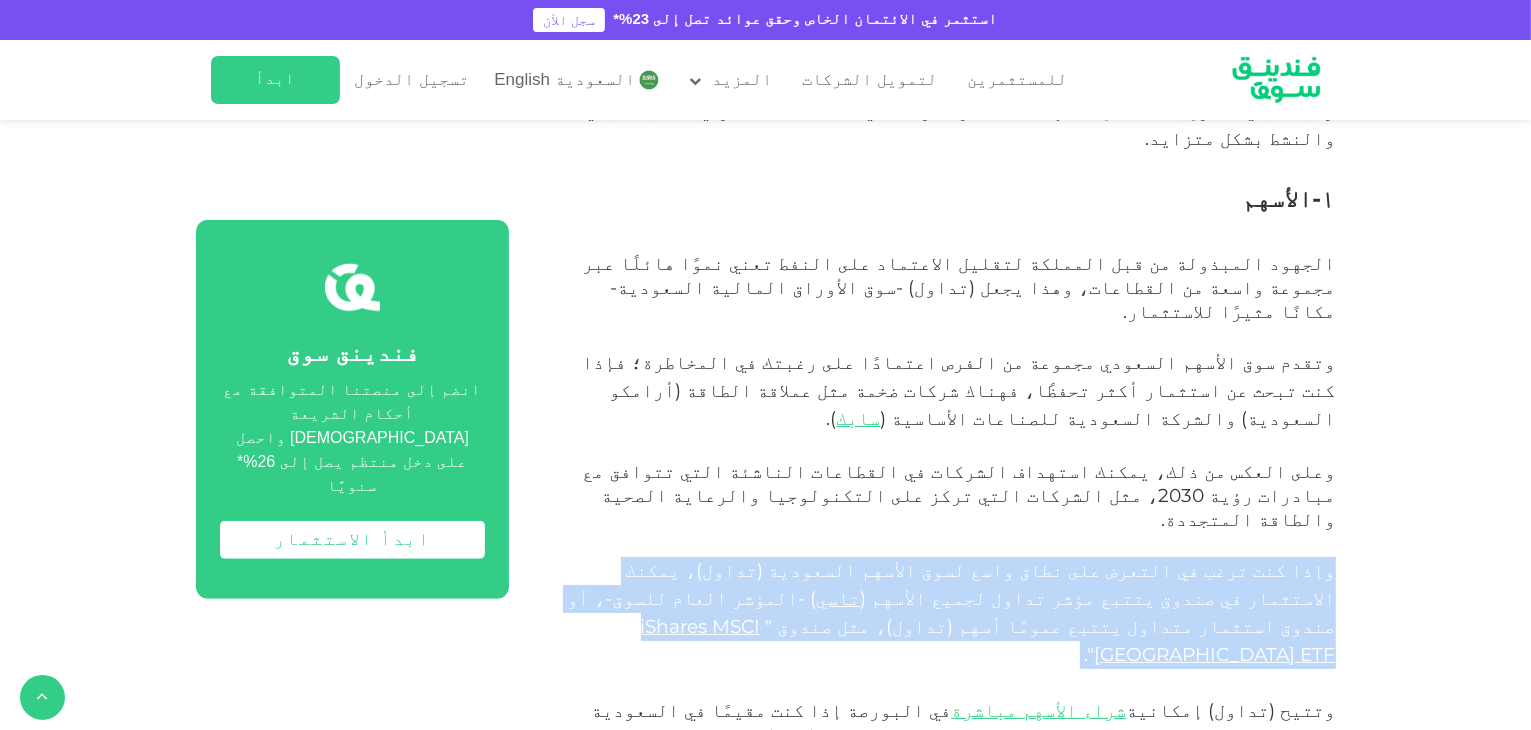 click on "وإذا كنت ترغب في التعرض على نطاق واسع لسوق الأسهم السعودية (تداول)، يمكنك الاستثمار في صندوق يتتبع مؤشر تداول لجميع الأسهم ( تاسي ) -المؤشر العام للسوق-، أو صندوق استثمار متداول يتتبع عمومًا أسهم (ت" at bounding box center [952, 598] 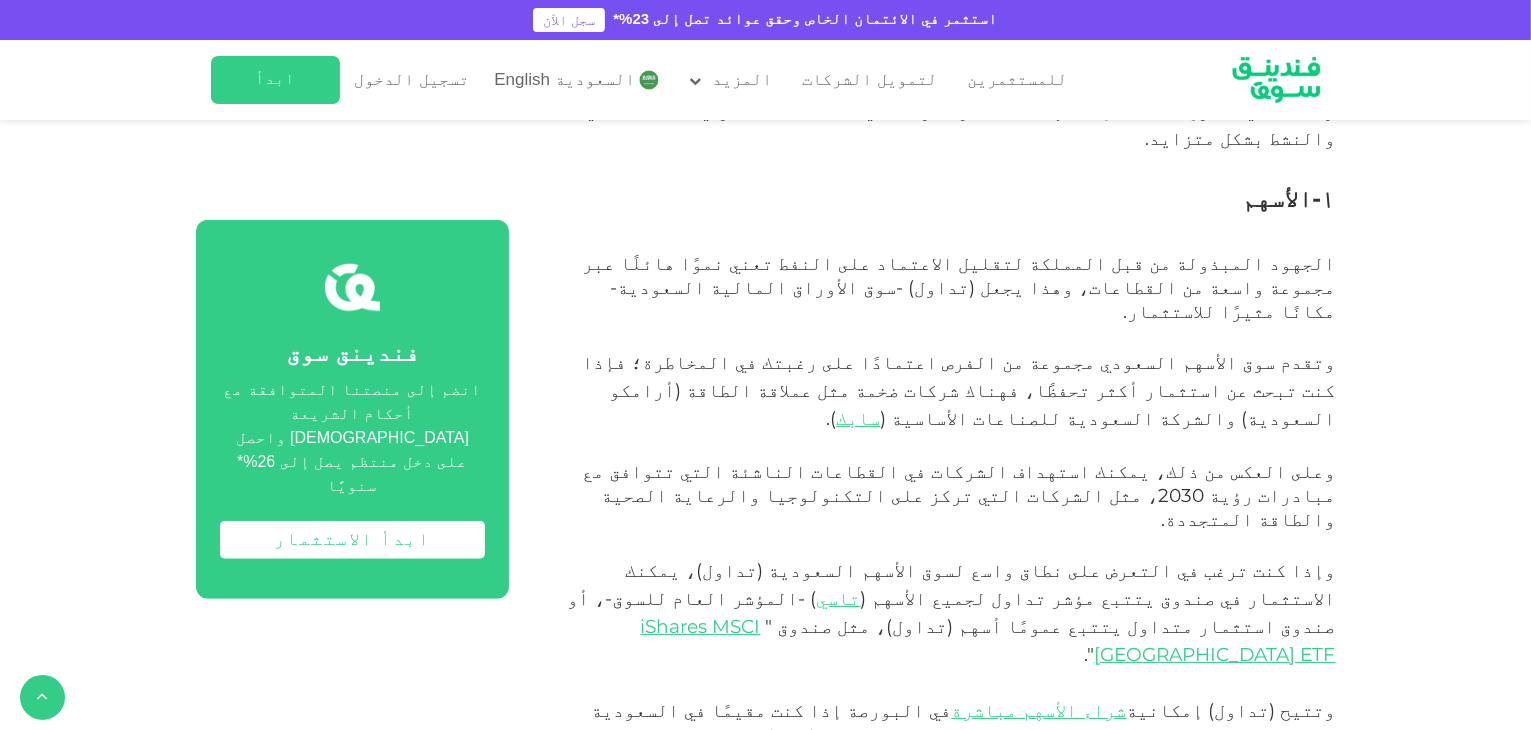 click on "وإذا كنت ترغب في التعرض على نطاق واسع لسوق الأسهم السعودية (تداول)، يمكنك الاستثمار في صندوق يتتبع مؤشر تداول لجميع الأسهم ( تاسي ) -المؤشر العام للسوق-، أو صندوق استثمار متداول يتتبع عمومًا أسهم (ت" at bounding box center [952, 598] 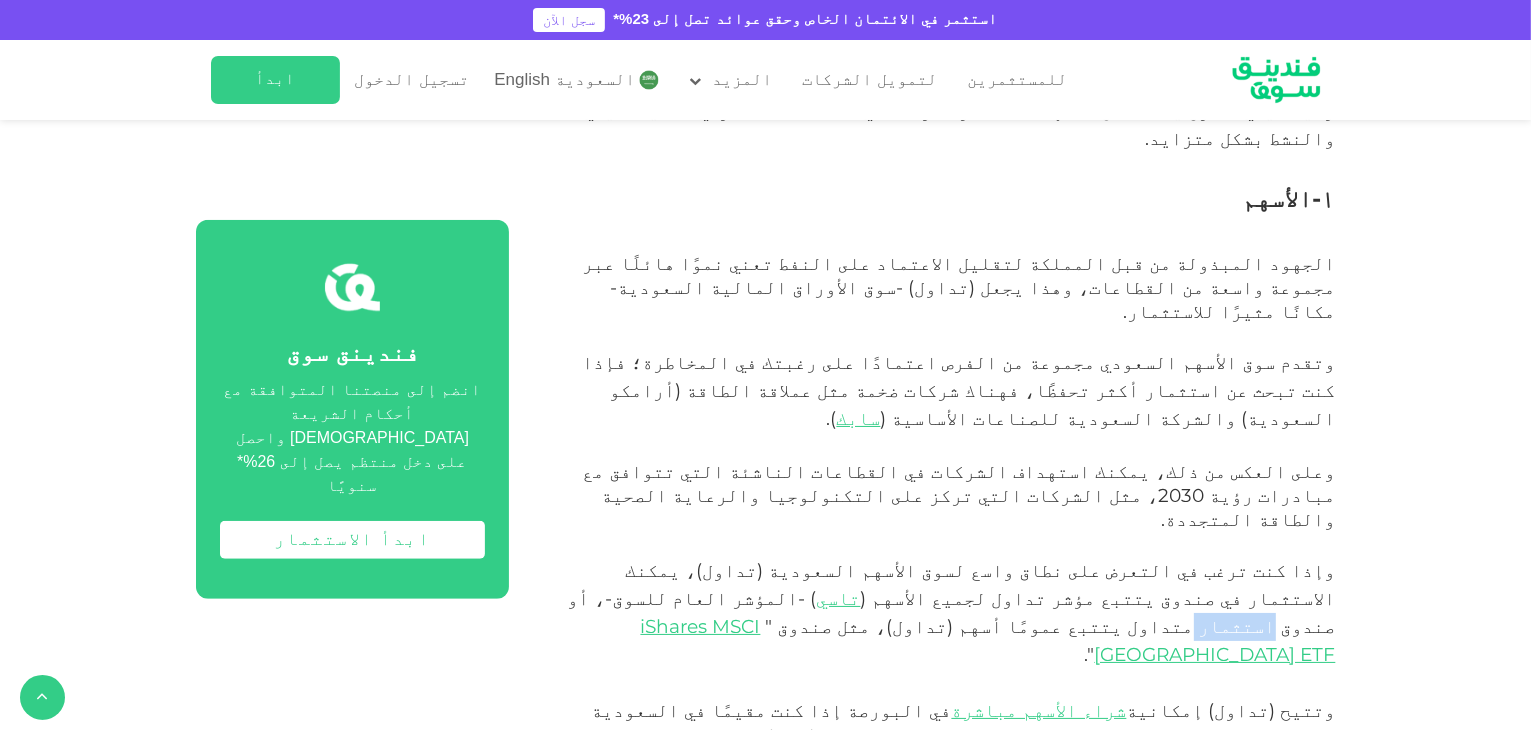 click on "وإذا كنت ترغب في التعرض على نطاق واسع لسوق الأسهم السعودية (تداول)، يمكنك الاستثمار في صندوق يتتبع مؤشر تداول لجميع الأسهم ( تاسي ) -المؤشر العام للسوق-، أو صندوق استثمار متداول يتتبع عمومًا أسهم (ت" at bounding box center [952, 598] 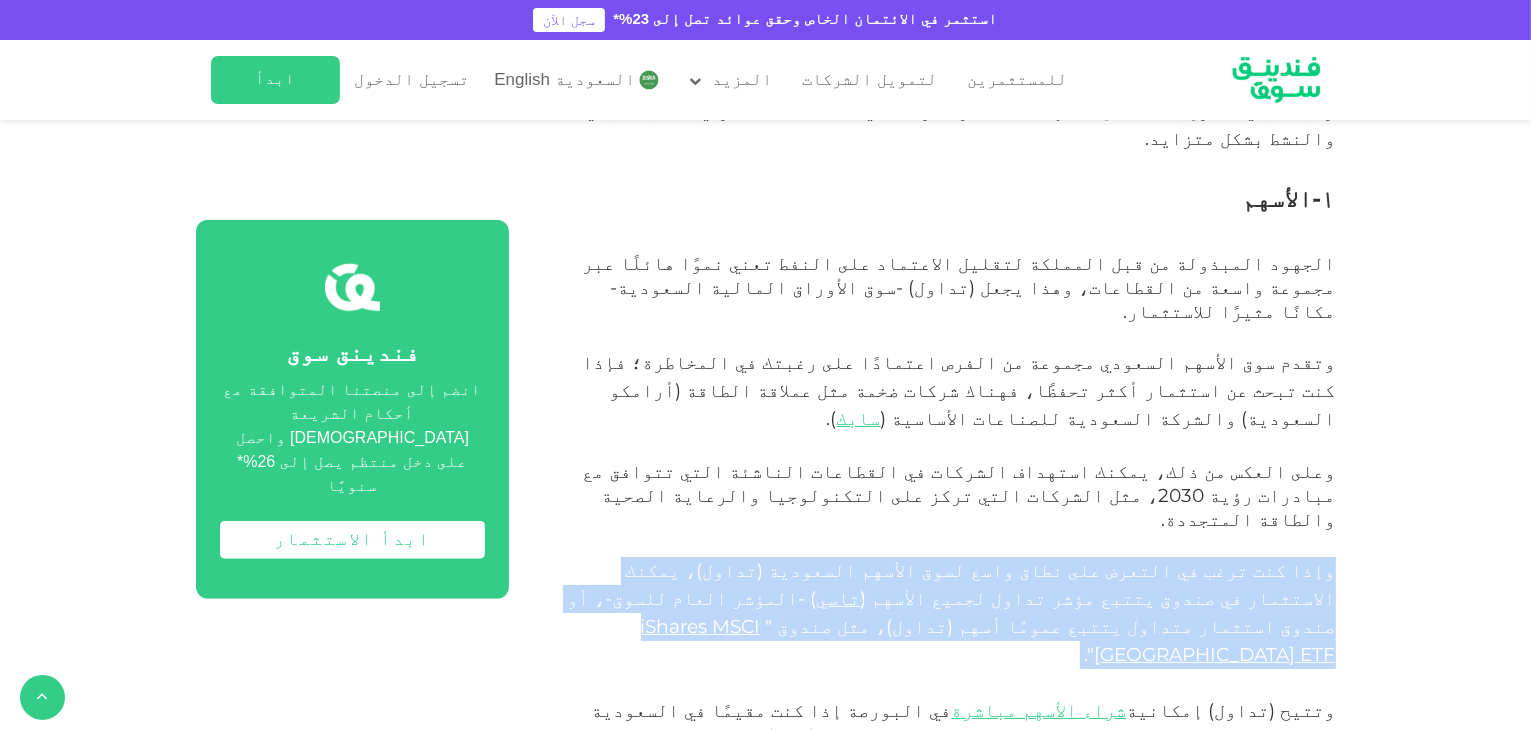 click on "وإذا كنت ترغب في التعرض على نطاق واسع لسوق الأسهم السعودية (تداول)، يمكنك الاستثمار في صندوق يتتبع مؤشر تداول لجميع الأسهم ( تاسي ) -المؤشر العام للسوق-، أو صندوق استثمار متداول يتتبع عمومًا أسهم (ت" at bounding box center [952, 598] 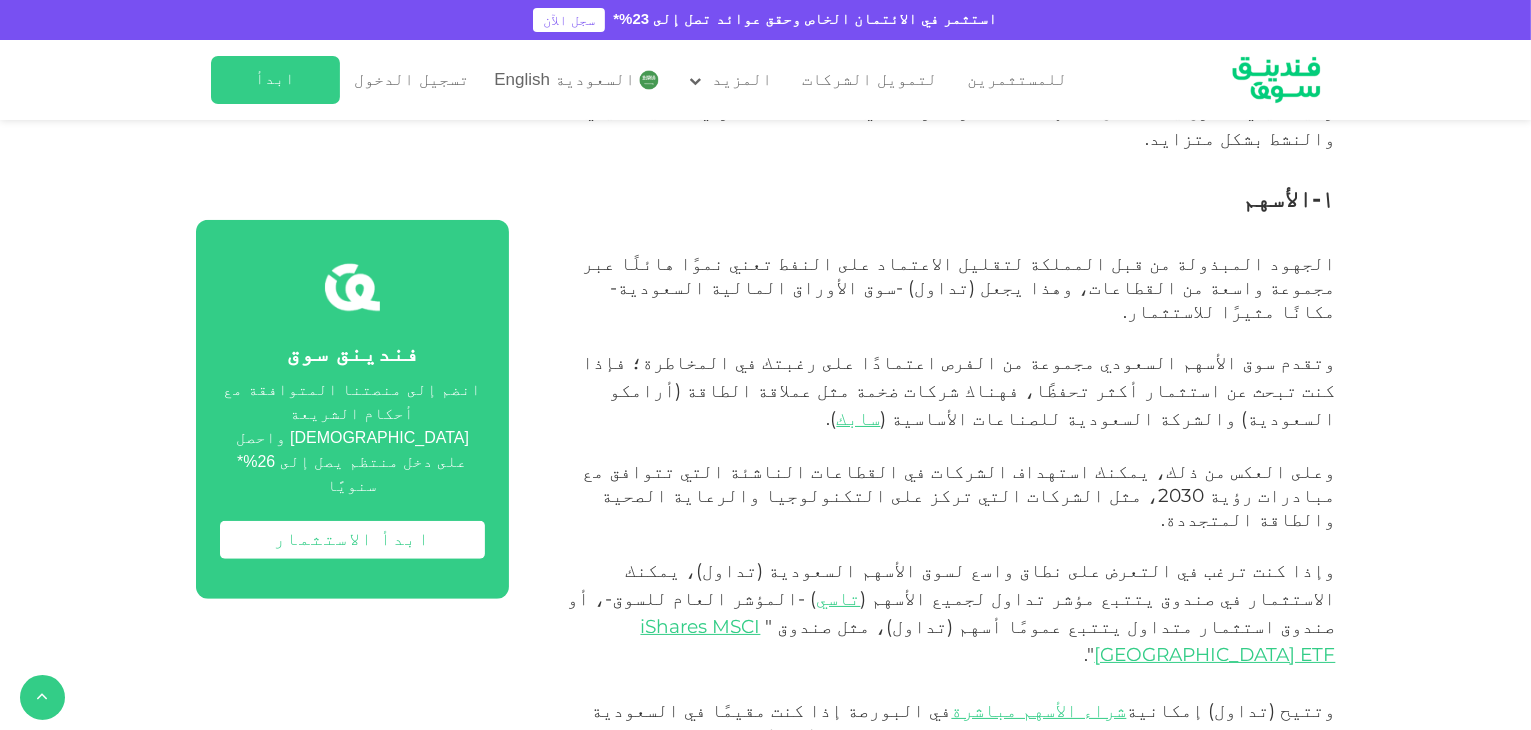 click on "وعلى العكس من ذلك، يمكنك استهداف الشركات في القطاعات الناشئة التي تتوافق مع مبادرات رؤية 2030، مثل الشركات التي تركز على التكنولوجيا والرعاية الصحية والطاقة المتجددة." at bounding box center [959, 495] 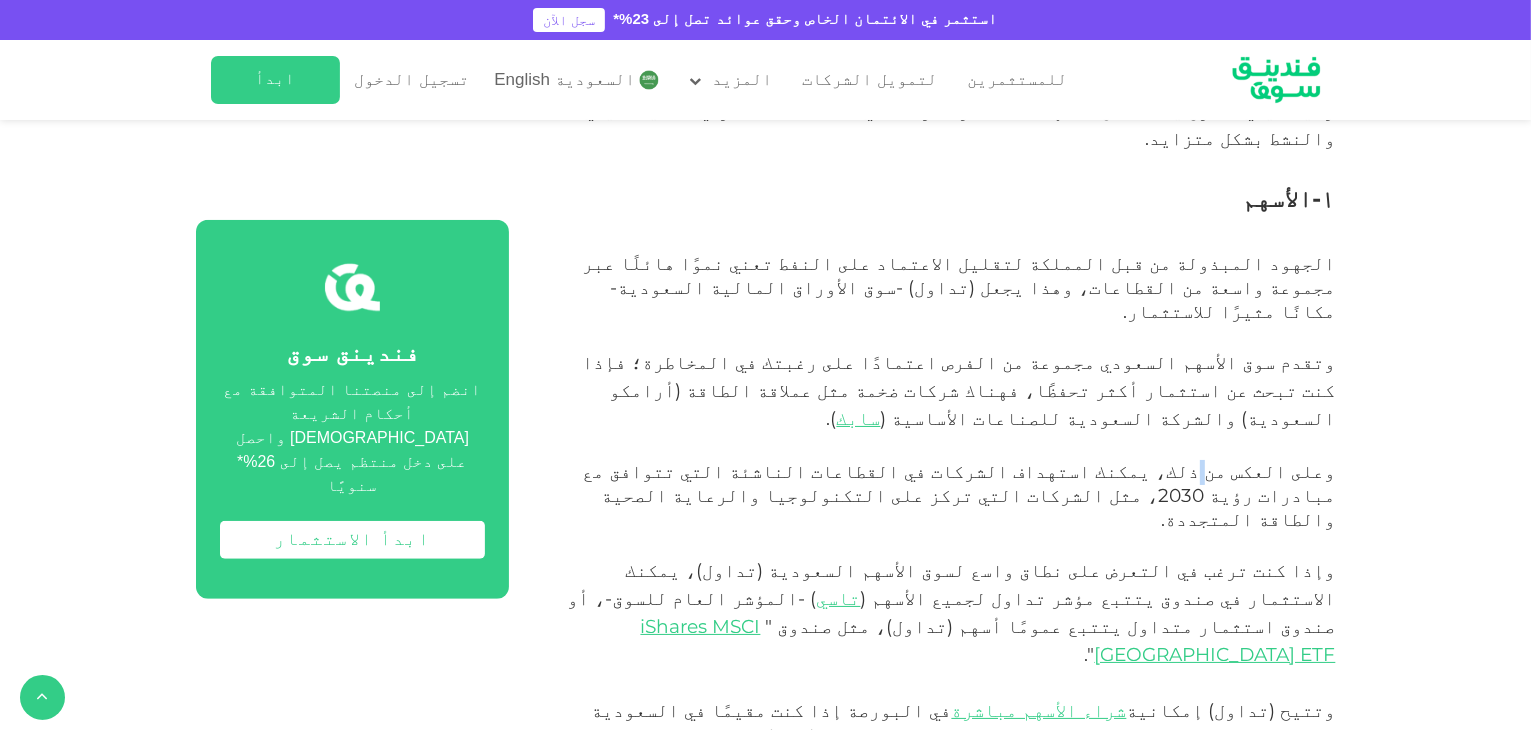 click on "وعلى العكس من ذلك، يمكنك استهداف الشركات في القطاعات الناشئة التي تتوافق مع مبادرات رؤية 2030، مثل الشركات التي تركز على التكنولوجيا والرعاية الصحية والطاقة المتجددة." at bounding box center [959, 495] 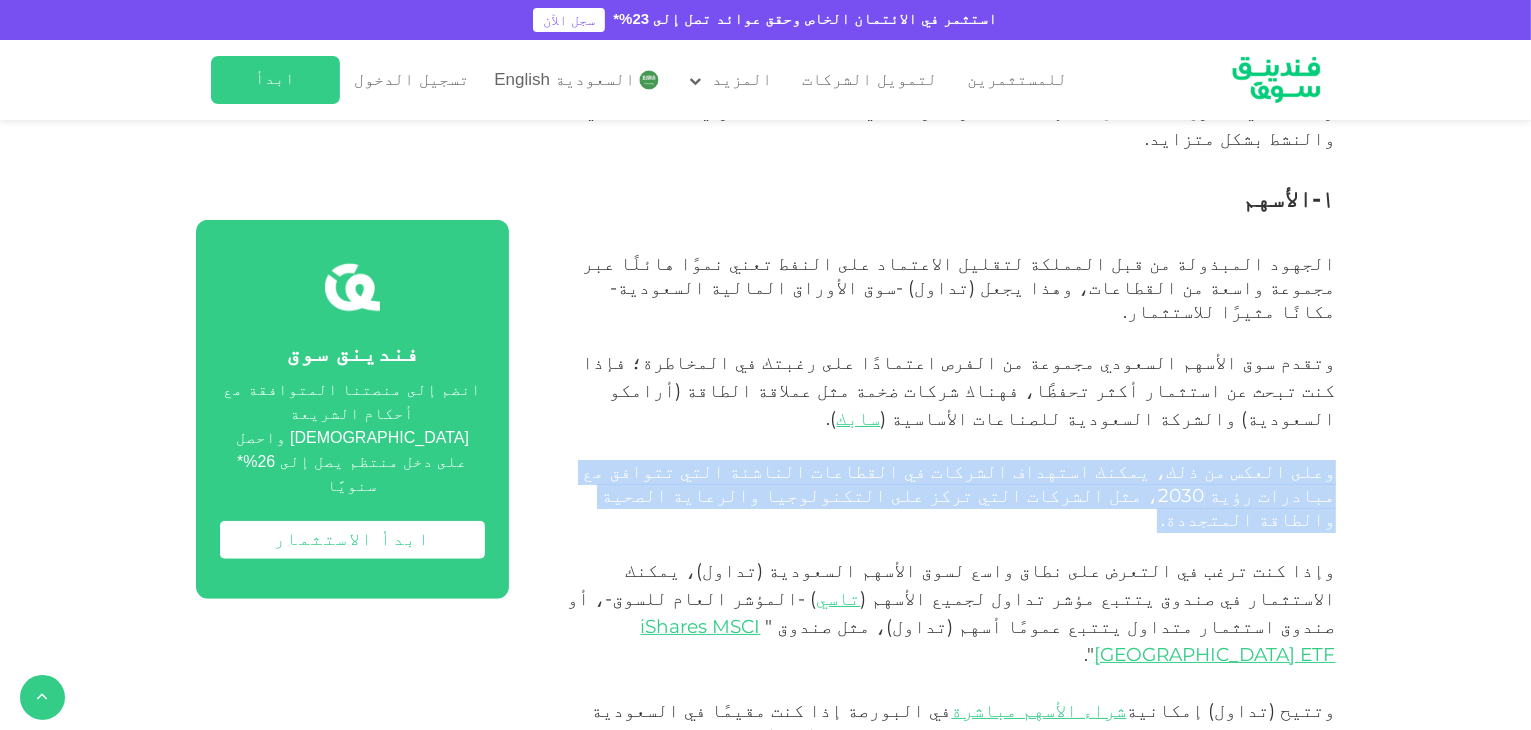 click on "وعلى العكس من ذلك، يمكنك استهداف الشركات في القطاعات الناشئة التي تتوافق مع مبادرات رؤية 2030، مثل الشركات التي تركز على التكنولوجيا والرعاية الصحية والطاقة المتجددة." at bounding box center [959, 495] 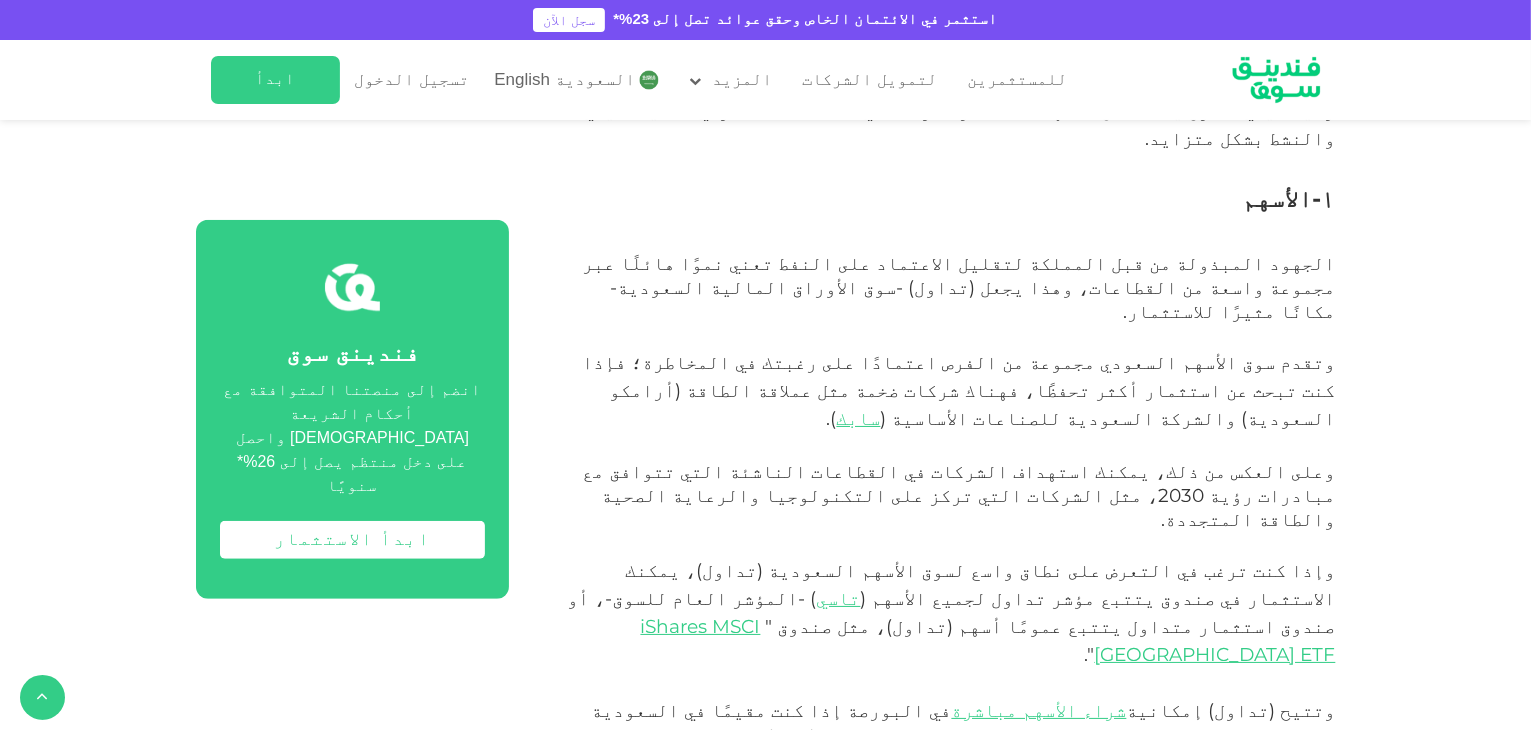click on "وعلى العكس من ذلك، يمكنك استهداف الشركات في القطاعات الناشئة التي تتوافق مع مبادرات رؤية 2030، مثل الشركات التي تركز على التكنولوجيا والرعاية الصحية والطاقة المتجددة." at bounding box center [959, 495] 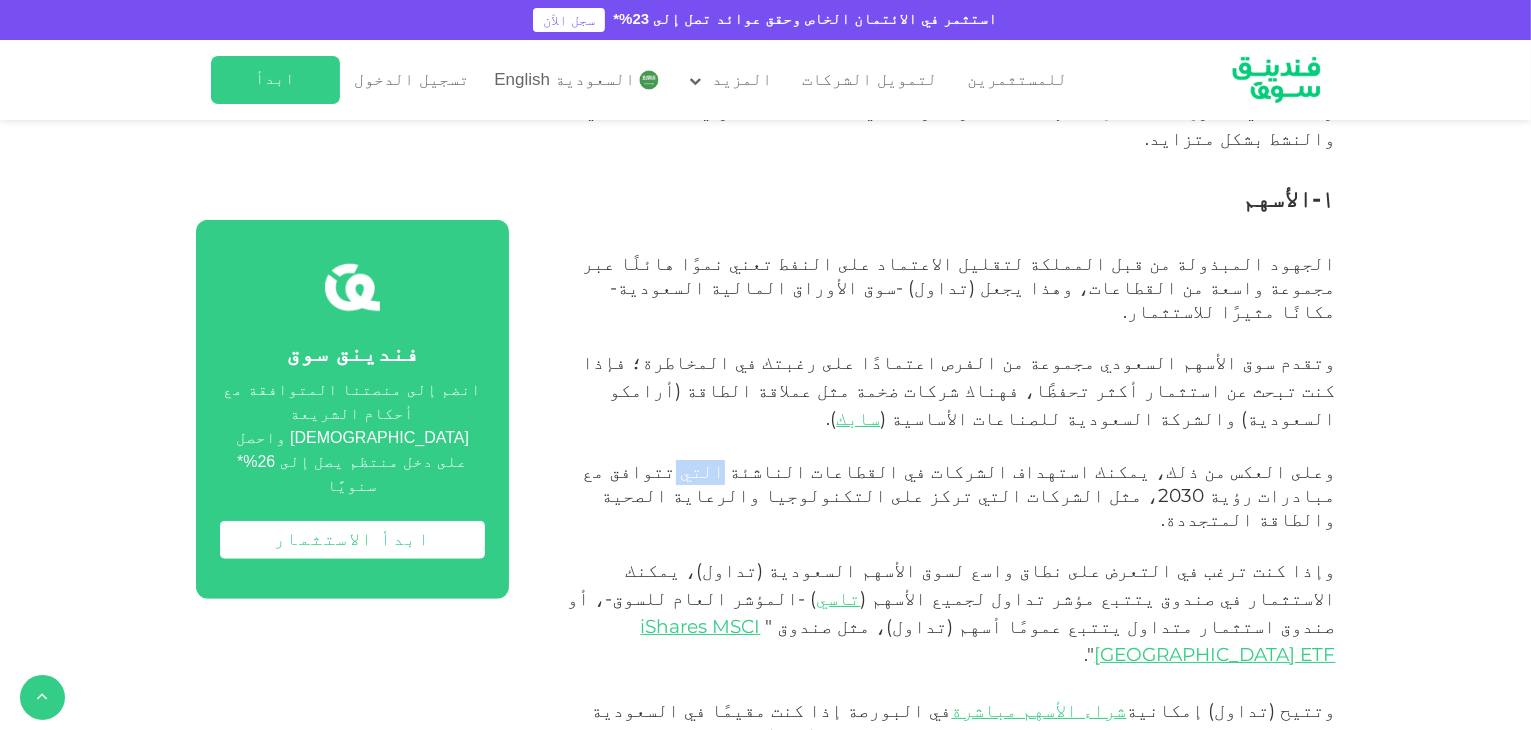 click on "وعلى العكس من ذلك، يمكنك استهداف الشركات في القطاعات الناشئة التي تتوافق مع مبادرات رؤية 2030، مثل الشركات التي تركز على التكنولوجيا والرعاية الصحية والطاقة المتجددة." at bounding box center (959, 495) 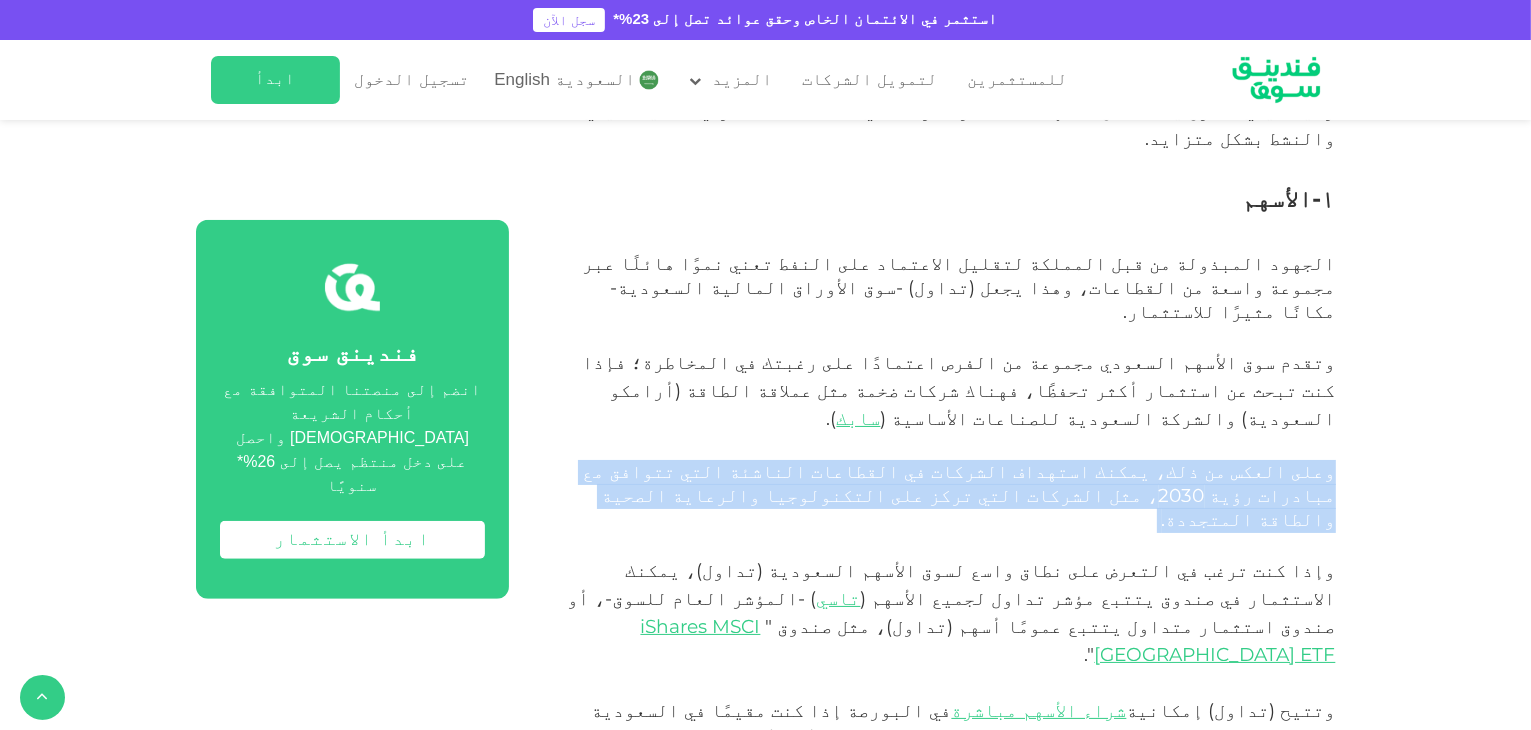 click on "وعلى العكس من ذلك، يمكنك استهداف الشركات في القطاعات الناشئة التي تتوافق مع مبادرات رؤية 2030، مثل الشركات التي تركز على التكنولوجيا والرعاية الصحية والطاقة المتجددة." at bounding box center [959, 495] 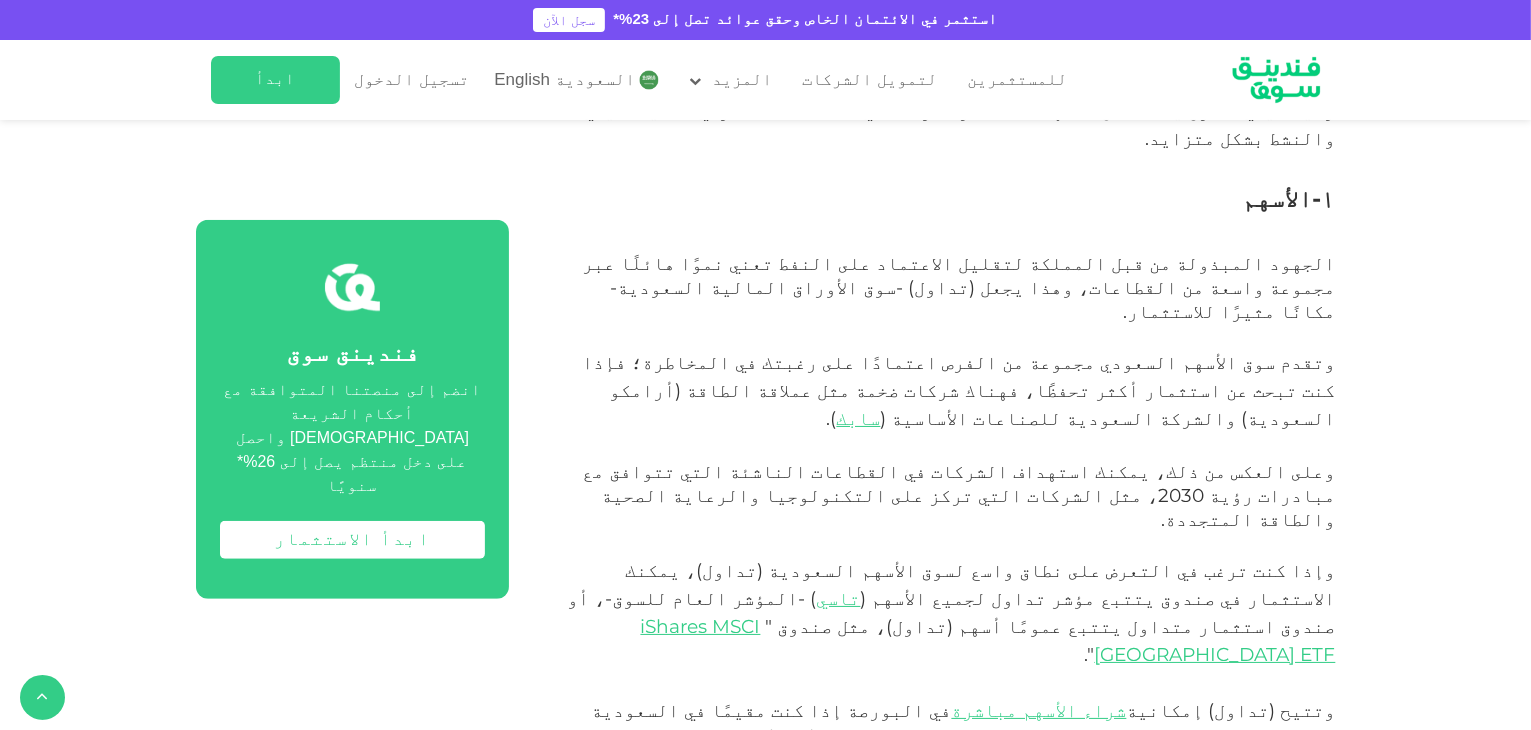 click on "وإذا كنت ترغب في التعرض على نطاق واسع لسوق الأسهم السعودية (تداول)، يمكنك الاستثمار في صندوق يتتبع مؤشر تداول لجميع الأسهم ( تاسي ) -المؤشر العام للسوق-، أو صندوق استثمار متداول يتتبع عمومًا أسهم (ت" at bounding box center [952, 598] 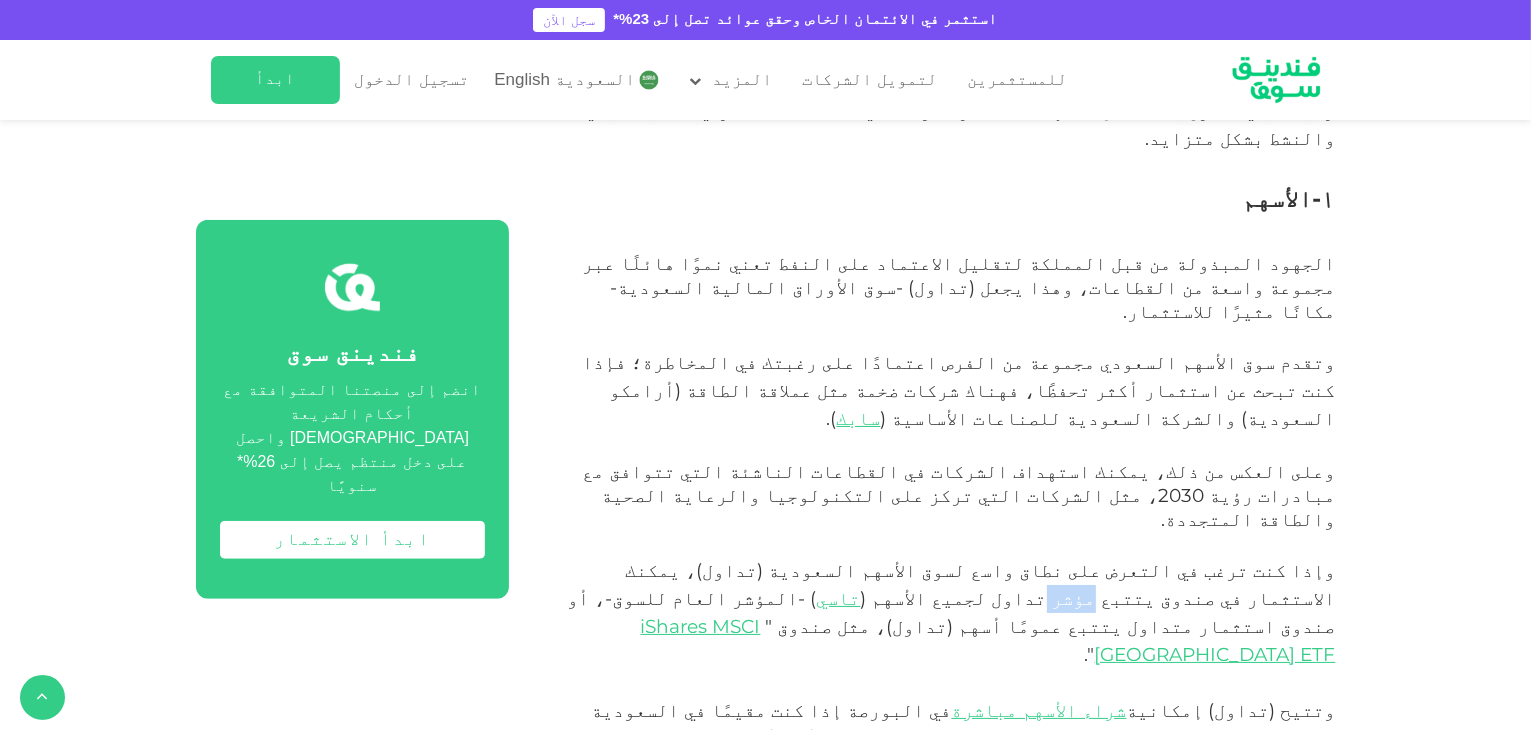 click on "وإذا كنت ترغب في التعرض على نطاق واسع لسوق الأسهم السعودية (تداول)، يمكنك الاستثمار في صندوق يتتبع مؤشر تداول لجميع الأسهم ( تاسي ) -المؤشر العام للسوق-، أو صندوق استثمار متداول يتتبع عمومًا أسهم (ت" at bounding box center (952, 598) 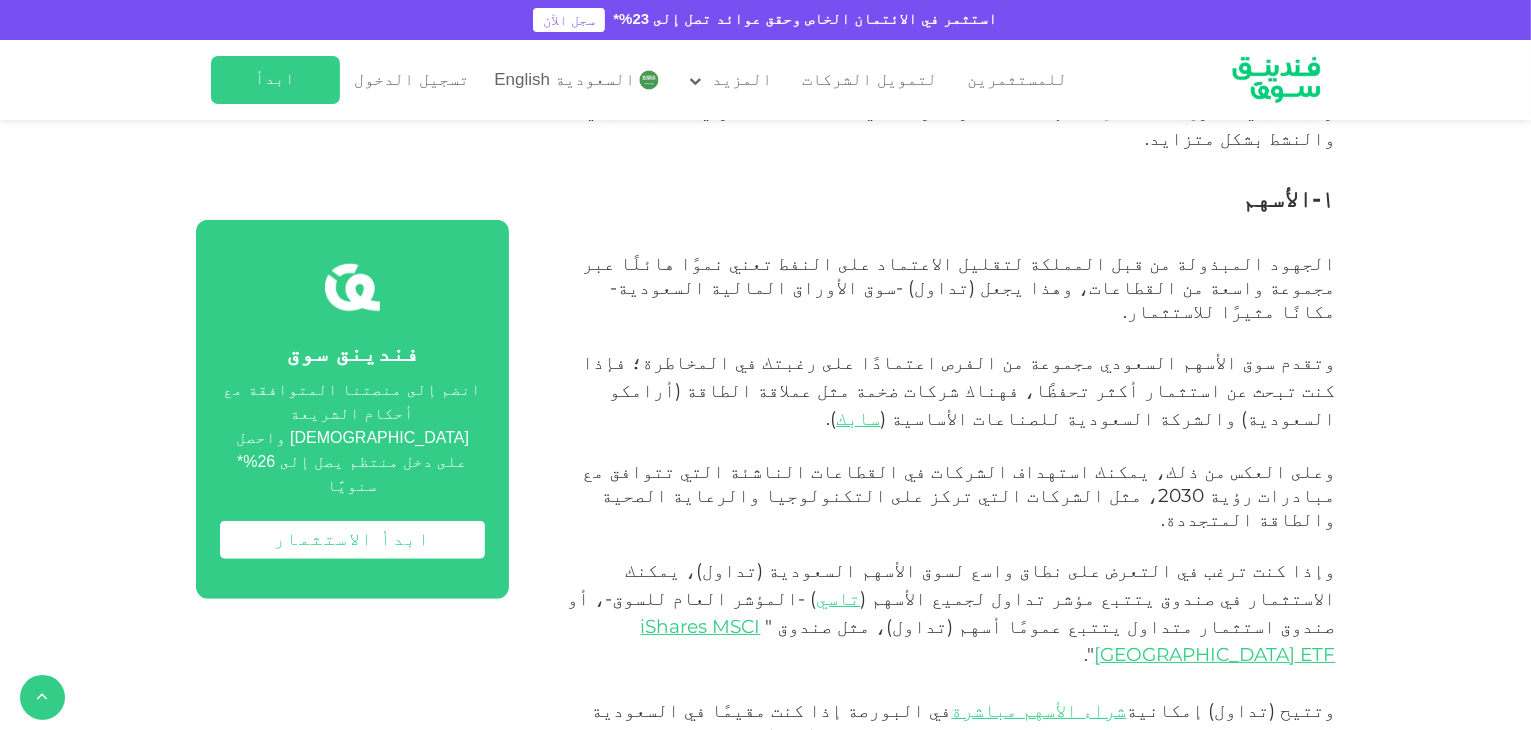 click on "داول)، مثل صندوق" at bounding box center (857, 626) 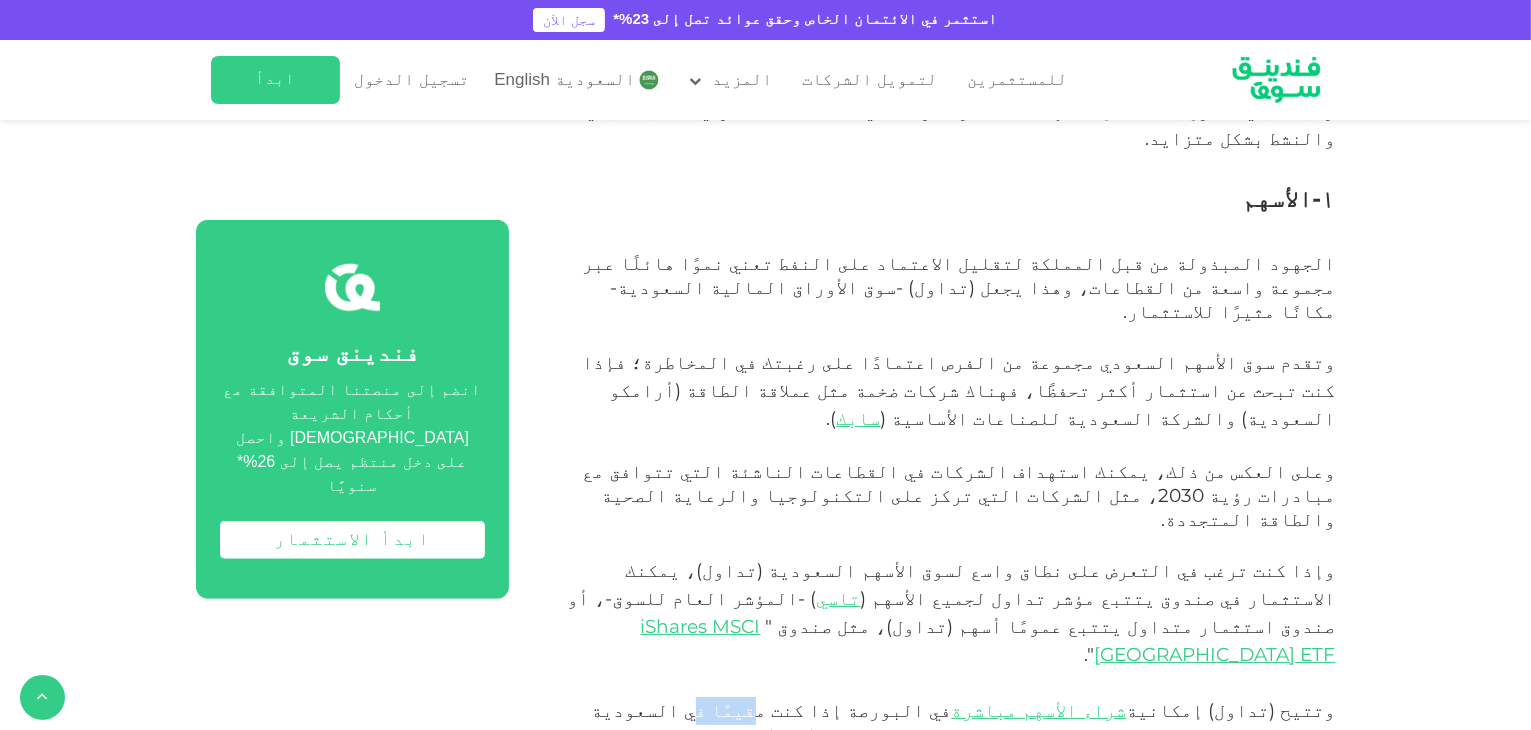 click on "وتتيح (تداول) إمكانية  شراء الأسهم مباشرة  في البورصة إذا كنت مقيمًا في ال[GEOGRAPHIC_DATA] وتحمل بطاقة إقامة سارية، وهذه ميزة كبيرة بالنظر إلى أن الأشخاص غير المقيمين يجب أن يكونوا مستثمرين أجانب كبار لشراء الأسهم مباشرة (ما لا يقل عن  5 مليارات دولار   من الأصول الخاضعة للإدارة)." at bounding box center (944, 767) 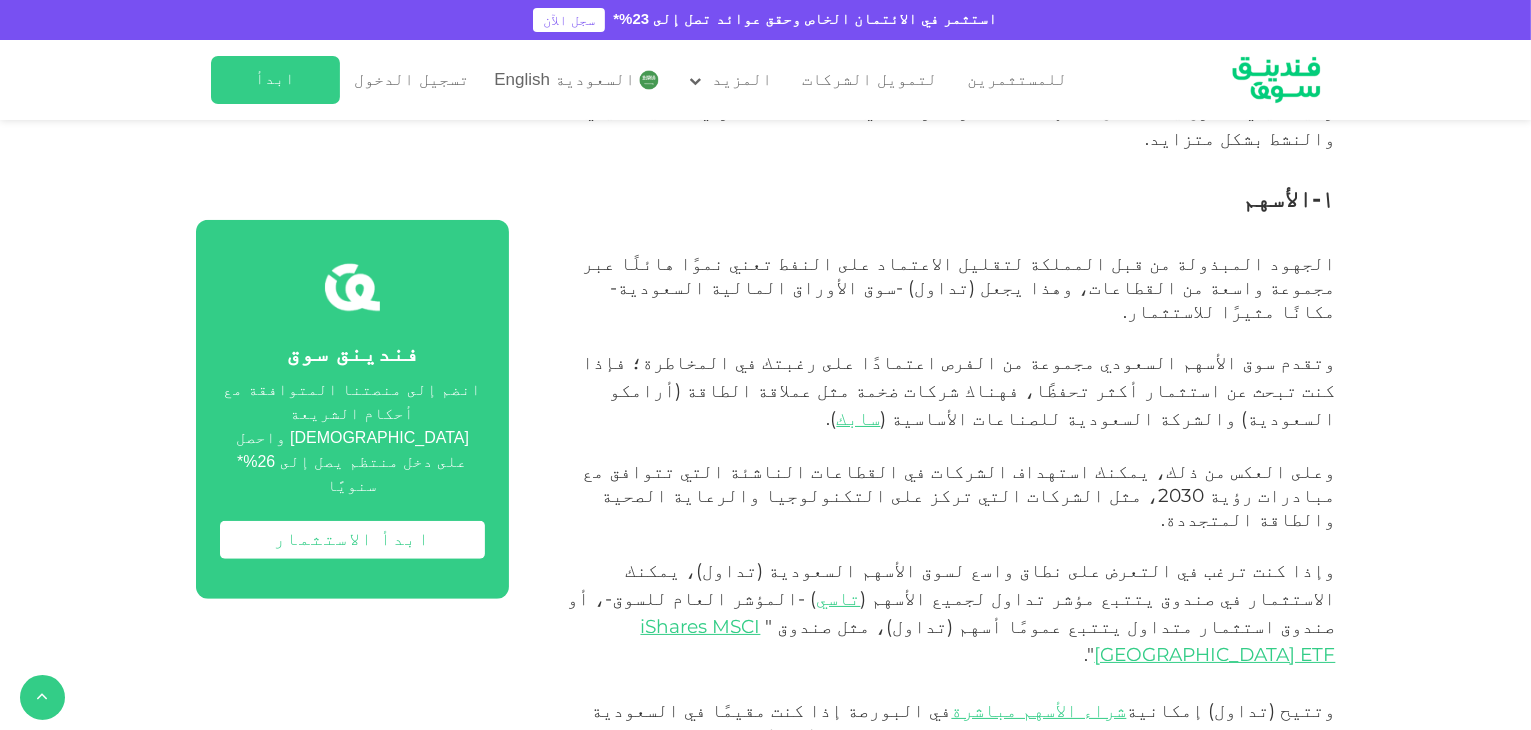 click on "في البورصة إذا كنت مقيمًا في السعودية وتحمل بطاقة إقامة سارية، وهذه ميزة كبيرة بالنظر إلى أن الأشخاص غير المقيمين يجب أن يكونوا مستثمرين أجانب كبار لشراء الأسهم مباشرة (ما لا يقل عن" at bounding box center (946, 738) 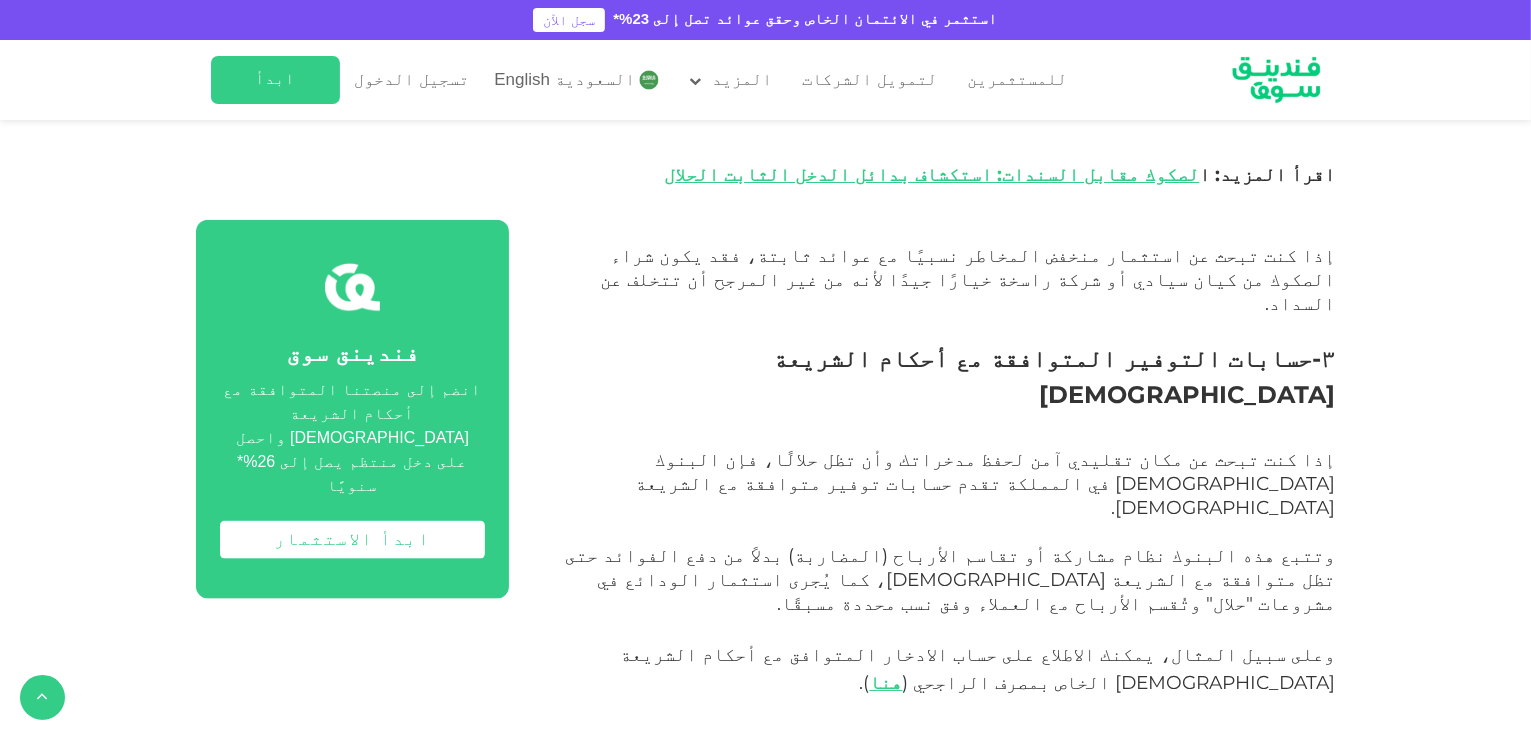 scroll, scrollTop: 2500, scrollLeft: 0, axis: vertical 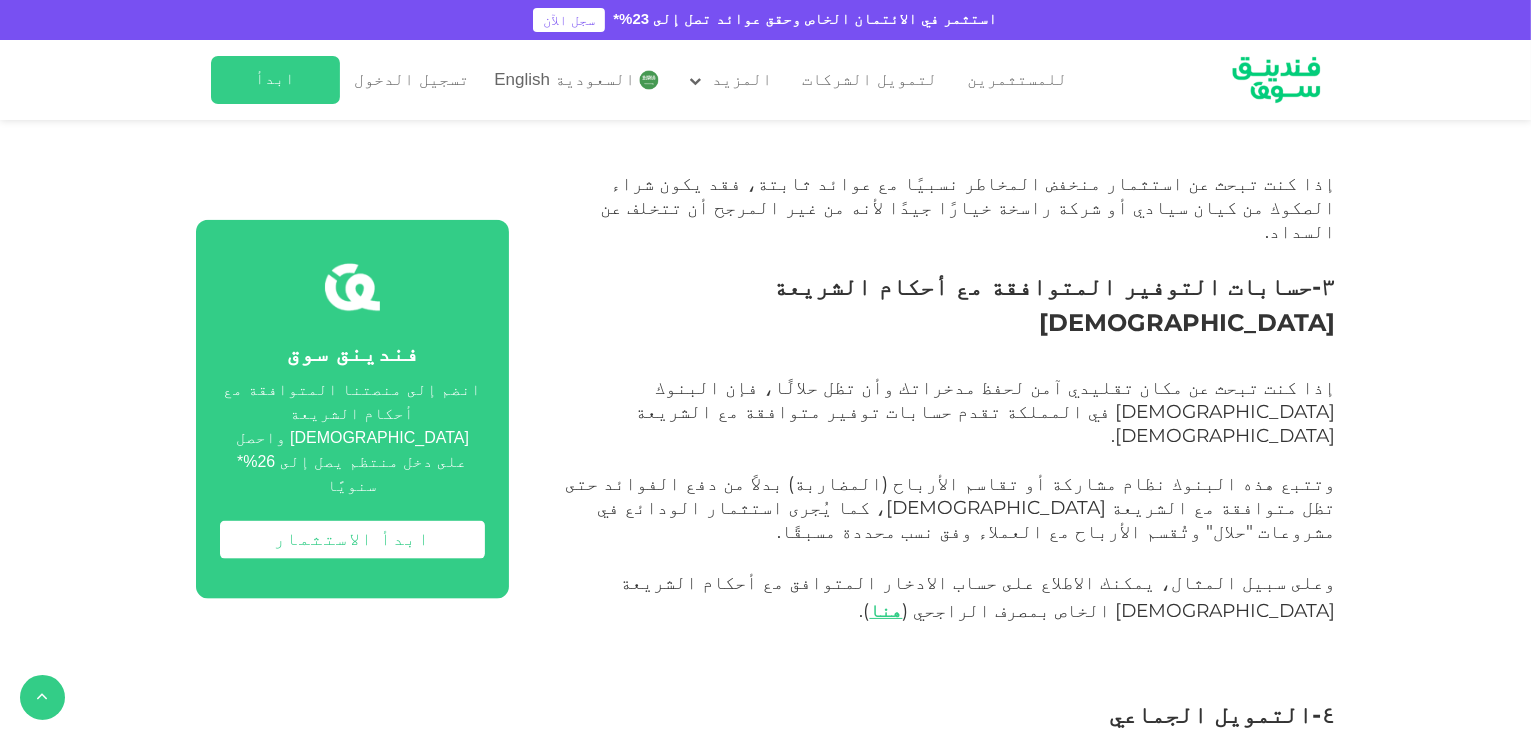 click on "ومع دخولها السوق السعودي رسميًا في وقت سابق من هذا العام، تتيح منصة " فندينق سوق " الاستثمار في الشركات الصغيرة والمتوسطة في المملكة وتحقيق عوائد متوافقة مع الشريعة، كما أن هناك منصات أخرى تتيح استثمار مبالغ صغيرة من المال في ديون الشركات، أو حقوق الملكية، أو المشروعات العقارية." at bounding box center [947, 911] 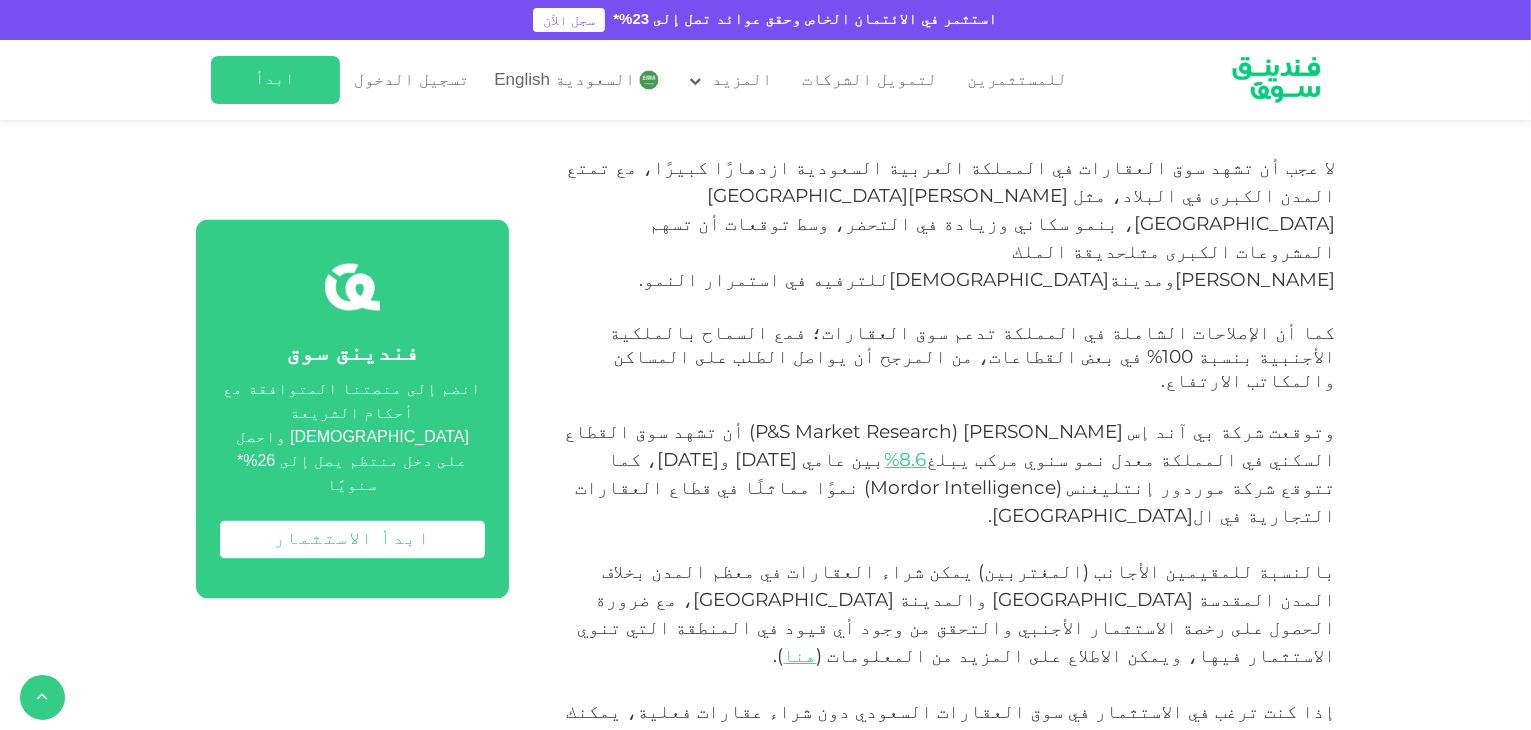 scroll, scrollTop: 3500, scrollLeft: 0, axis: vertical 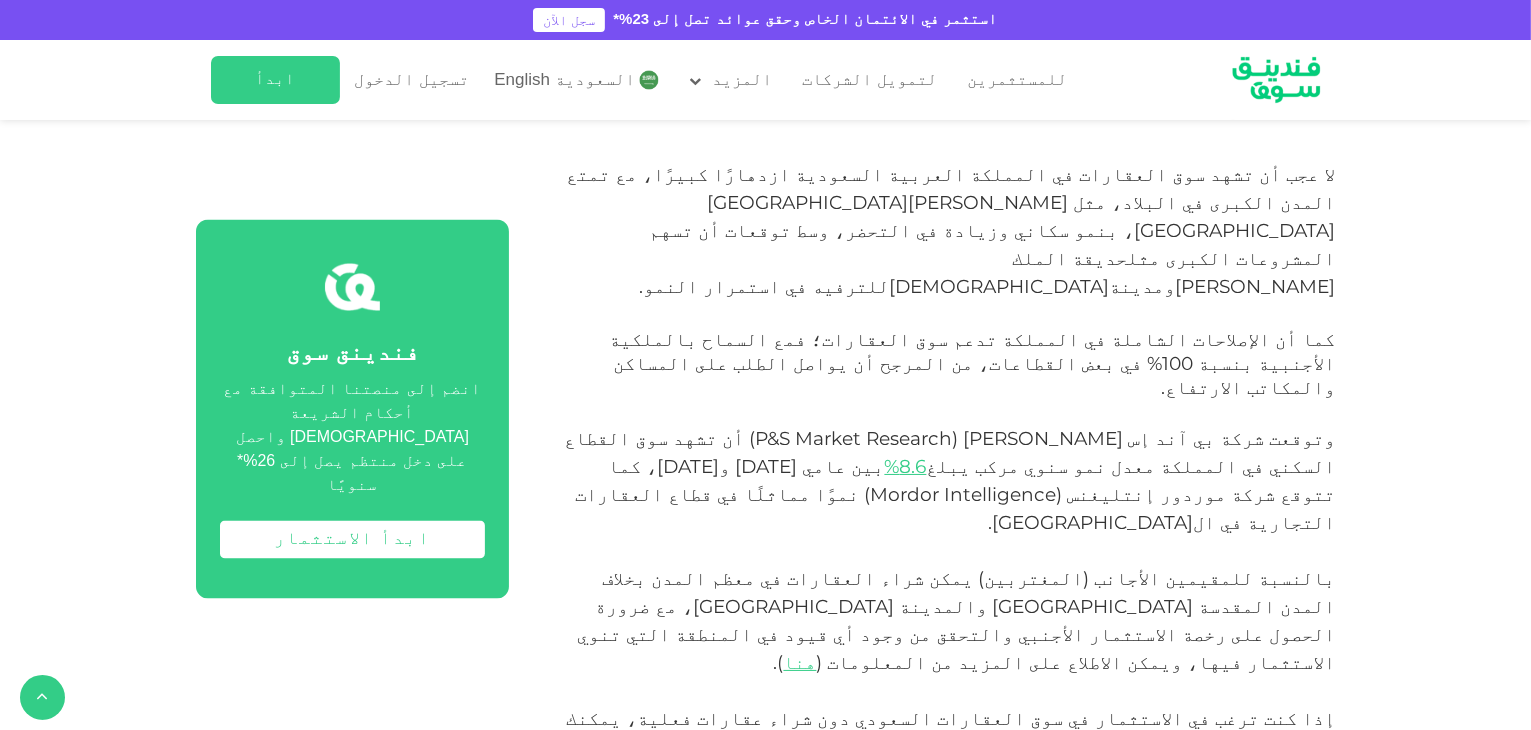 click on "ضمانات تصل إلى 12.1 مليار ريال سعودي للشركات الصغيرة والمتوسطة في عام 2023، وبعبارة أخرى، هناك دعم متزايد إذا كنت في ال[GEOGRAPHIC_DATA] وترغب في بدء عمل تجاري." at bounding box center (975, 1266) 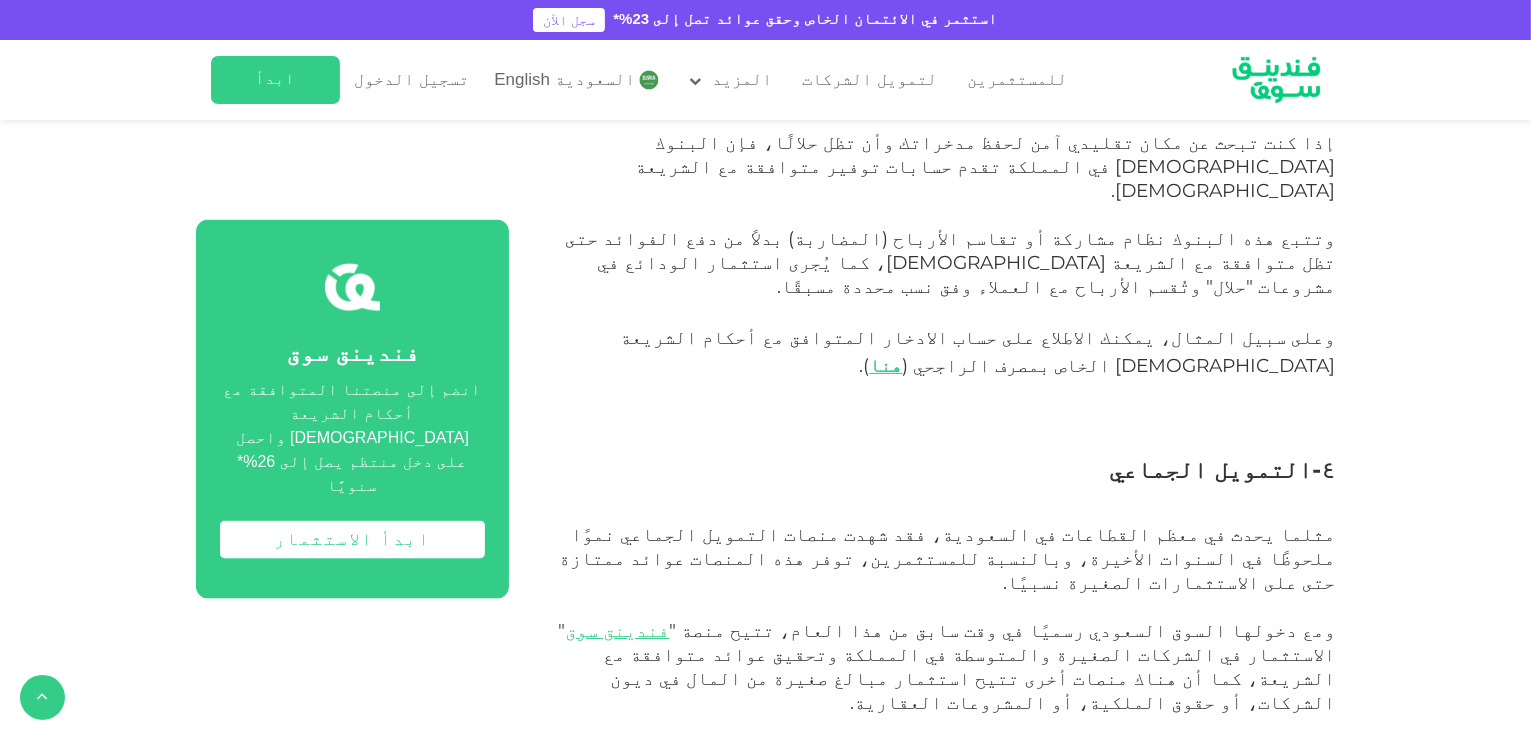 scroll, scrollTop: 2400, scrollLeft: 0, axis: vertical 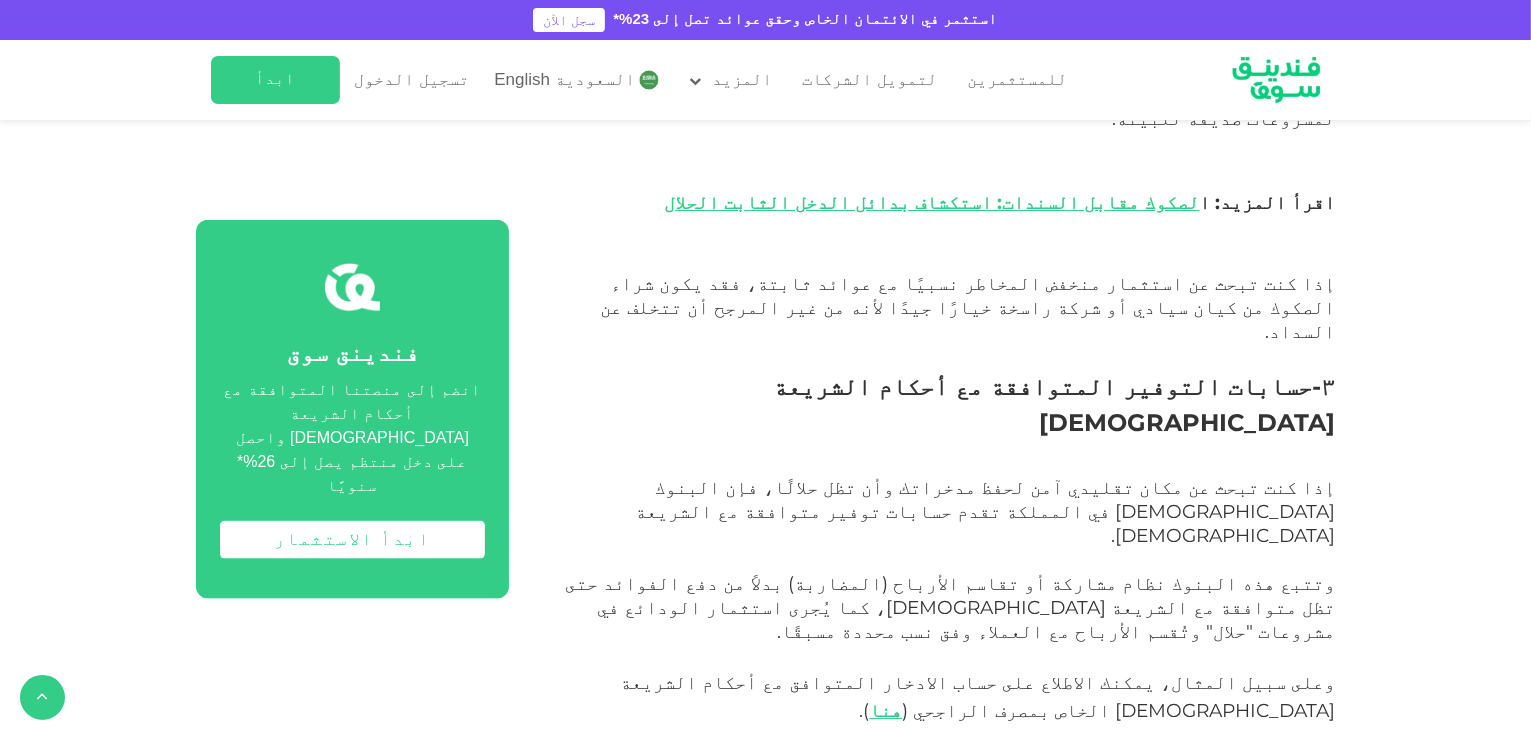 click on "مثلما يحدث في معظم القطاعات في السعودية، فقد شهدت منصات التمويل الجماعي نموًا ملحوظًا في السنوات الأخيرة، وبالنسبة للمستثمرين، توفر هذه المنصات عوائد ممتازة حتى على الاستثمارات الصغيرة نسبيًا." at bounding box center (948, 903) 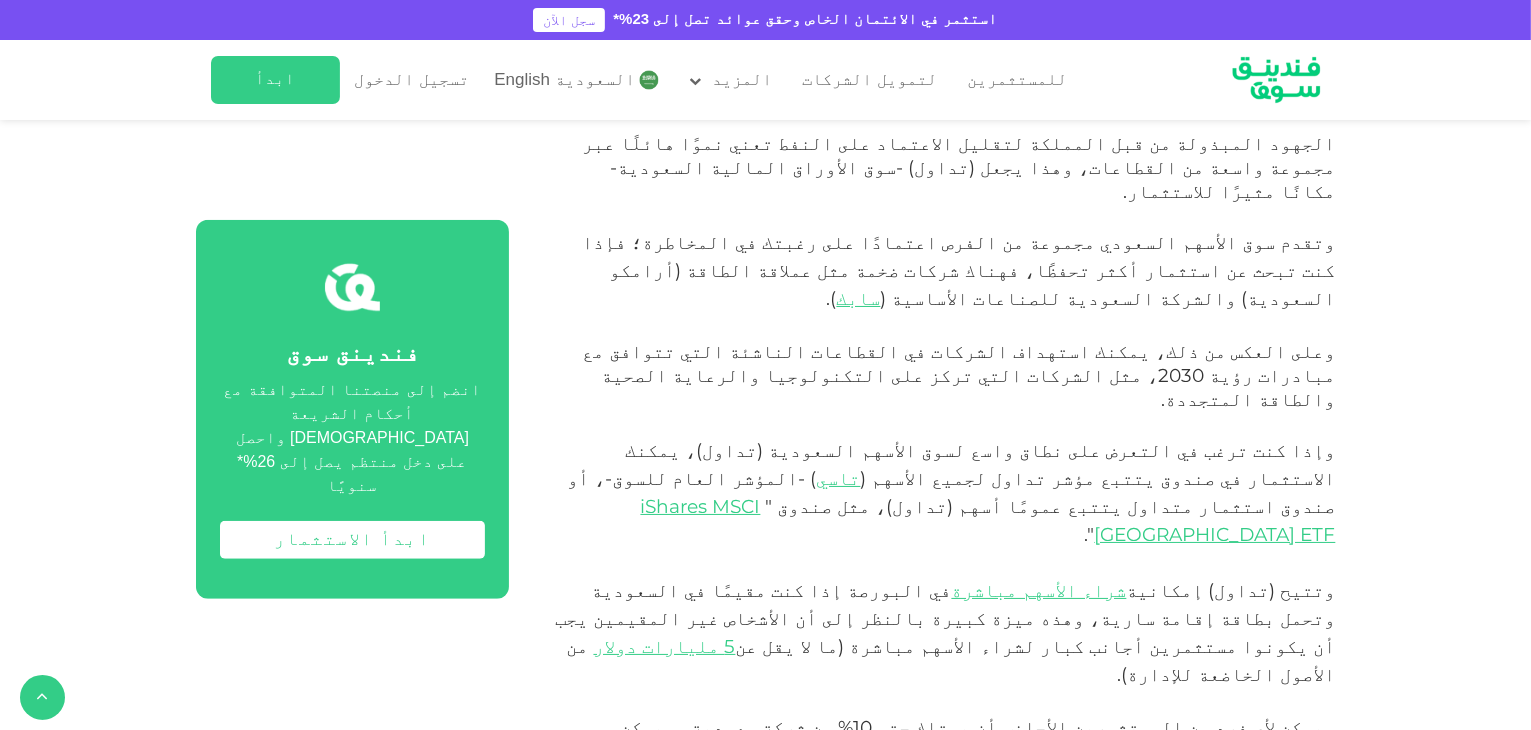 scroll, scrollTop: 1400, scrollLeft: 0, axis: vertical 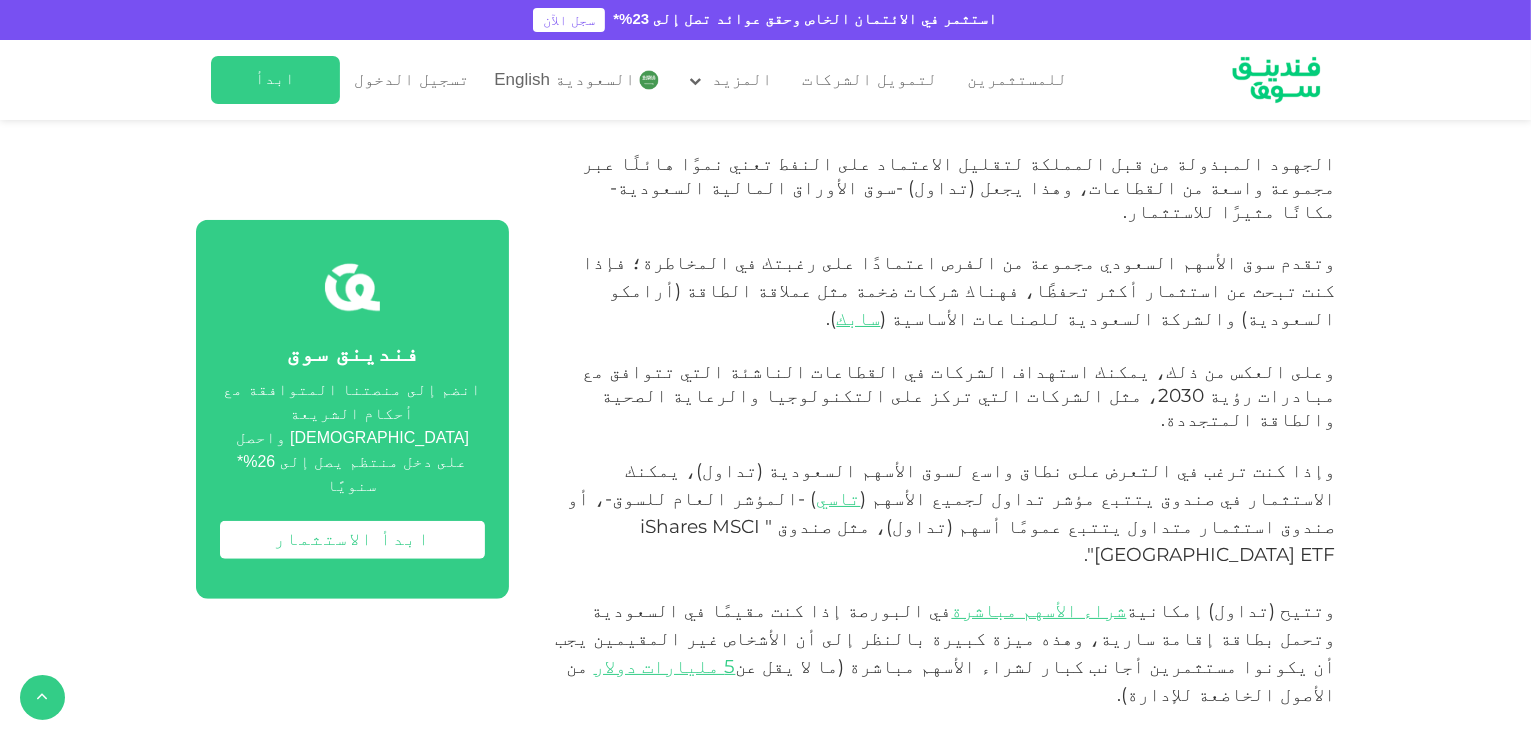 click on "iShares MSCI [GEOGRAPHIC_DATA] ETF" at bounding box center [988, 540] 